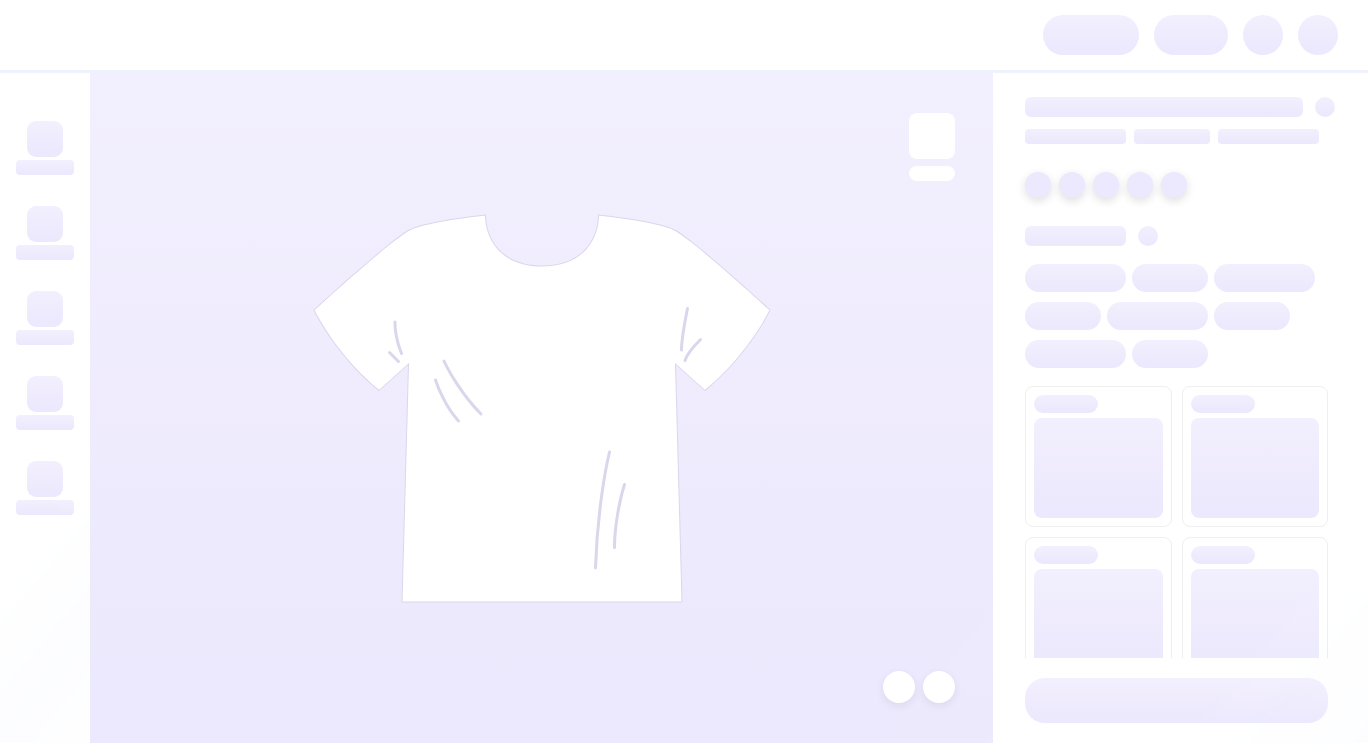 scroll, scrollTop: 0, scrollLeft: 0, axis: both 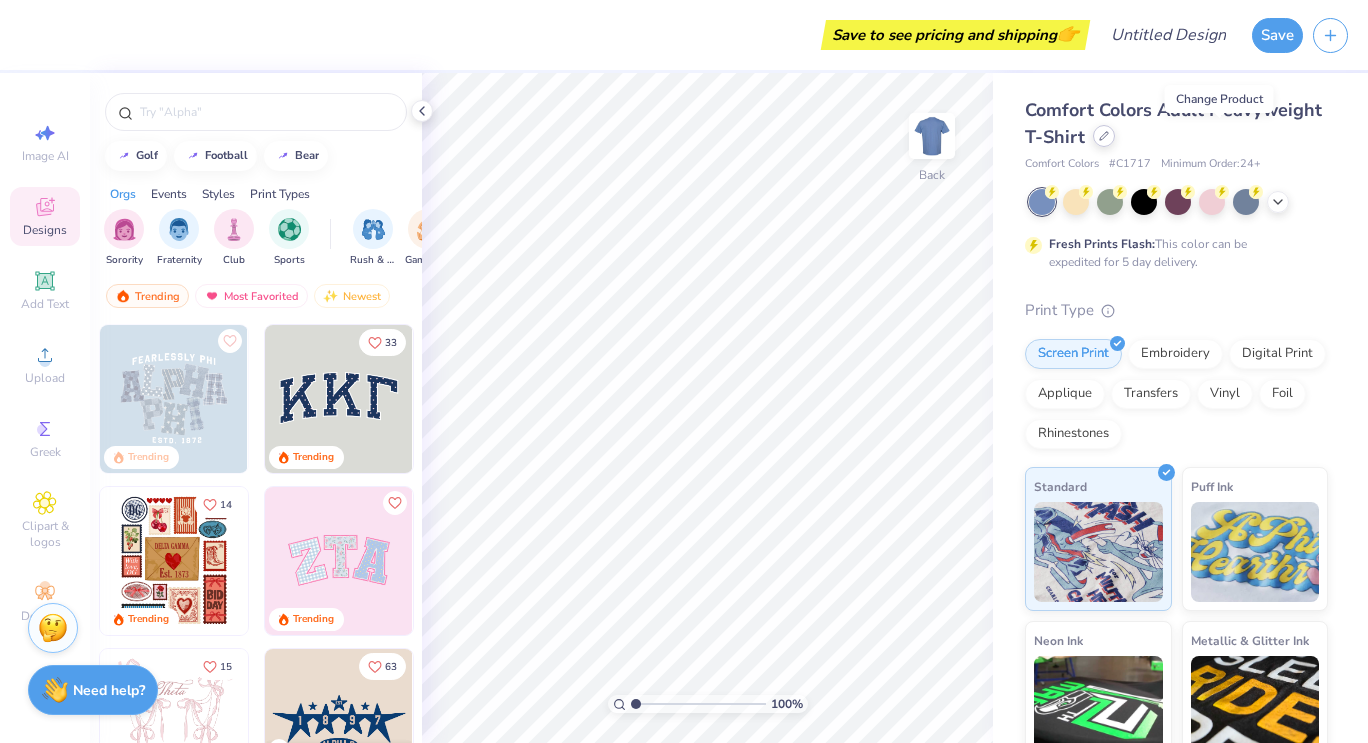 click 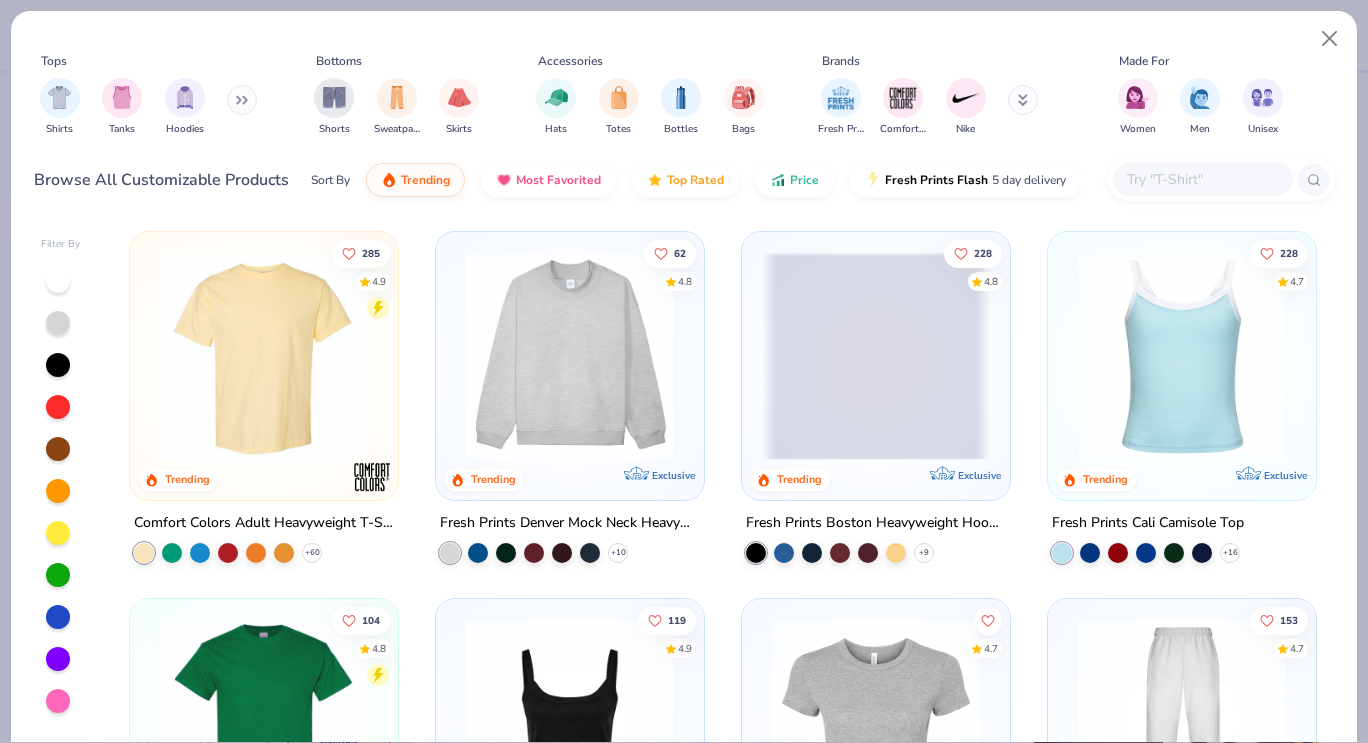click at bounding box center (570, 356) 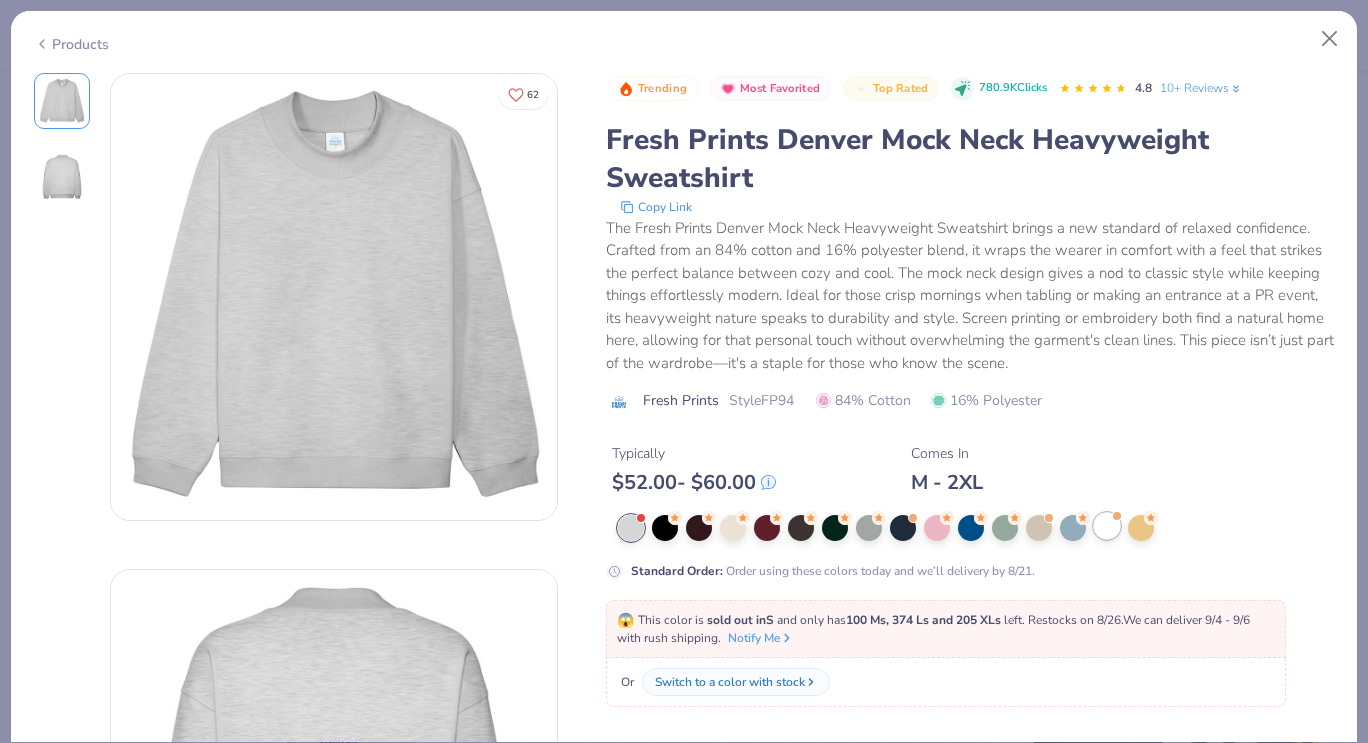 click at bounding box center (1107, 526) 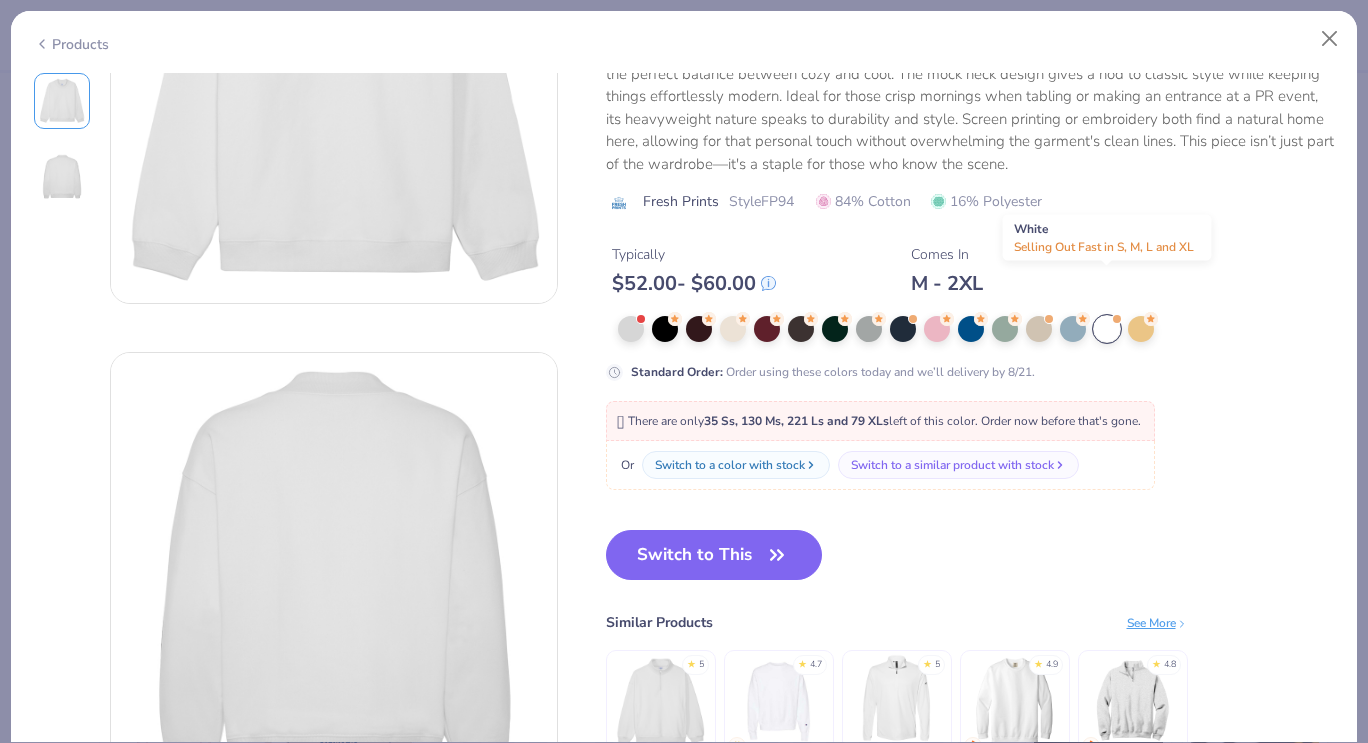 scroll, scrollTop: 362, scrollLeft: 0, axis: vertical 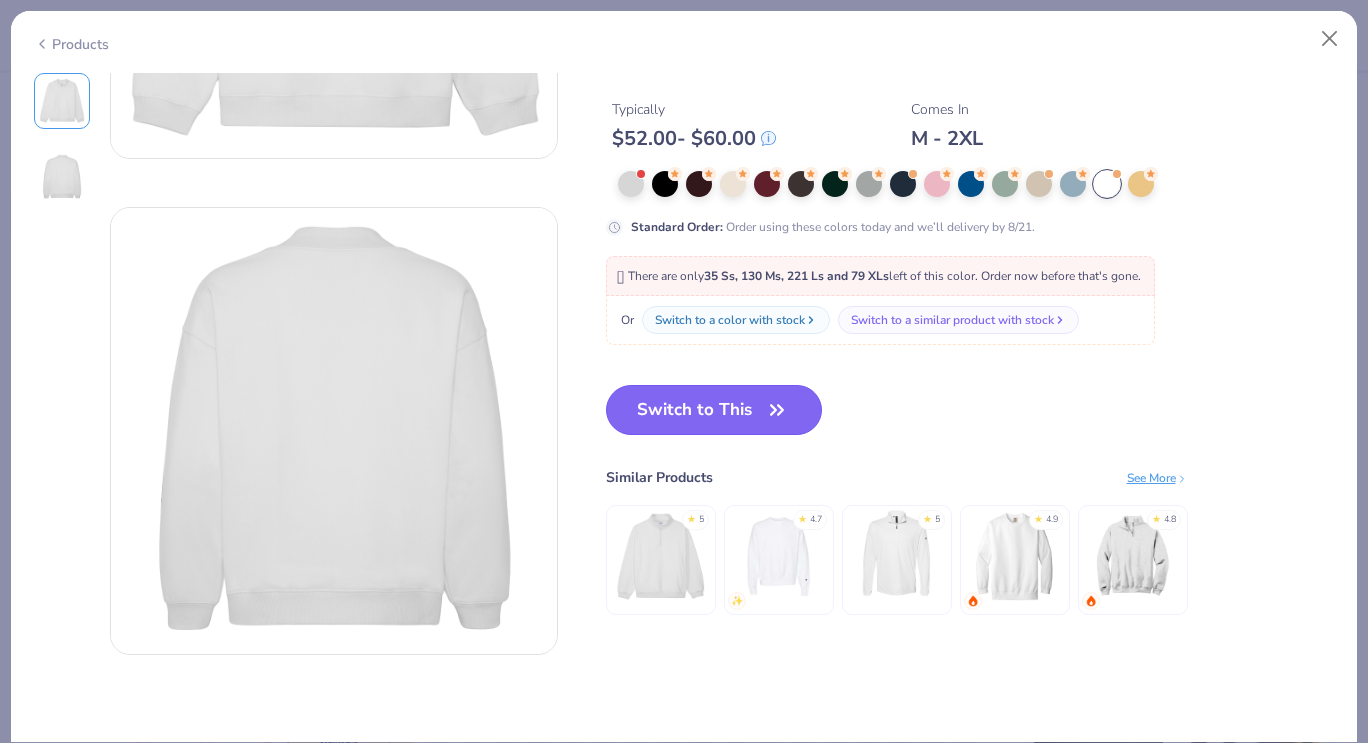click on "Switch to This" at bounding box center (714, 410) 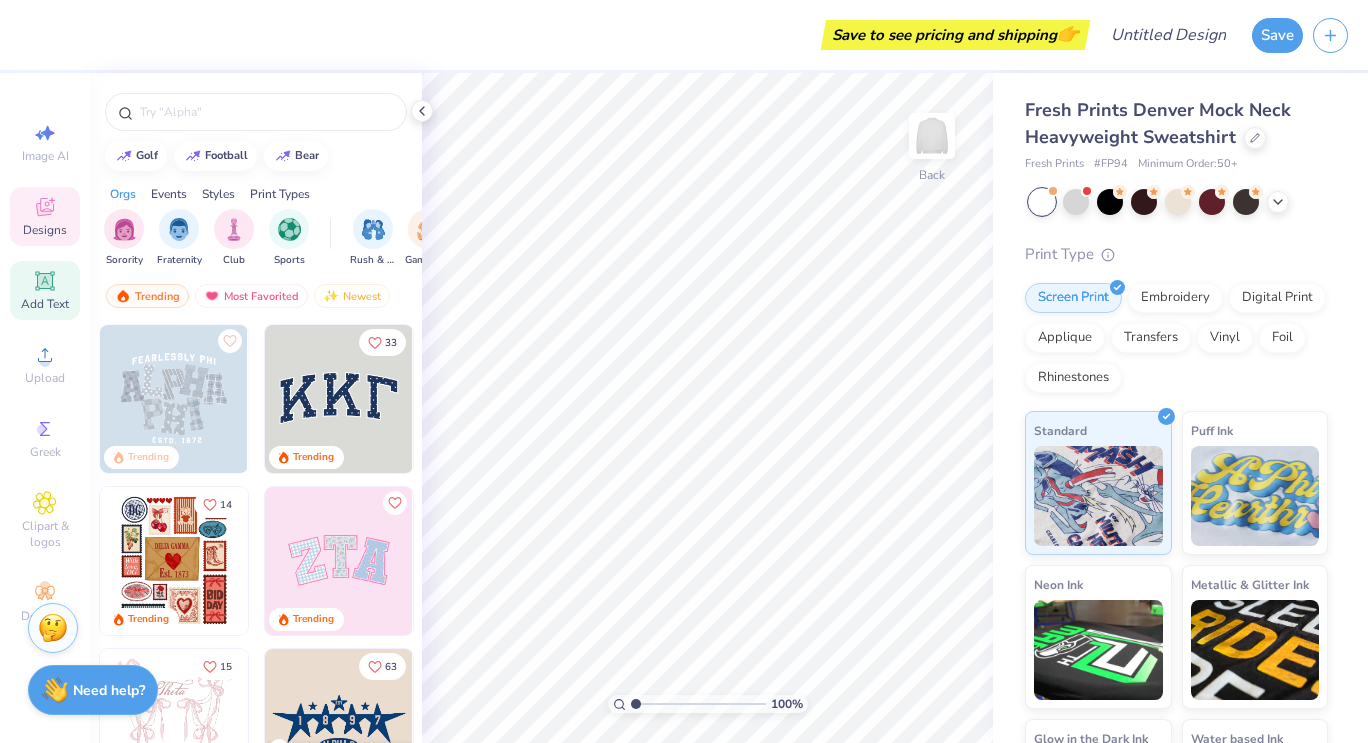 click on "Add Text" at bounding box center (45, 304) 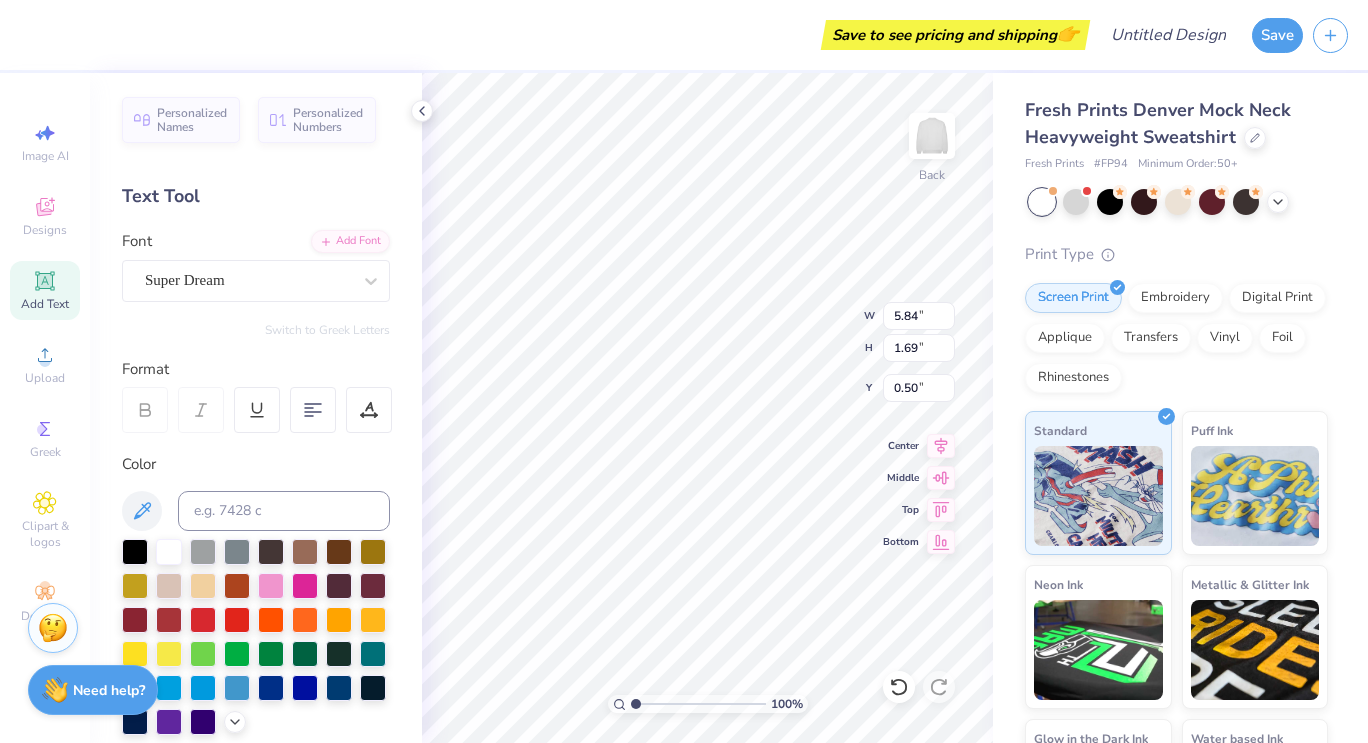 type on "0.50" 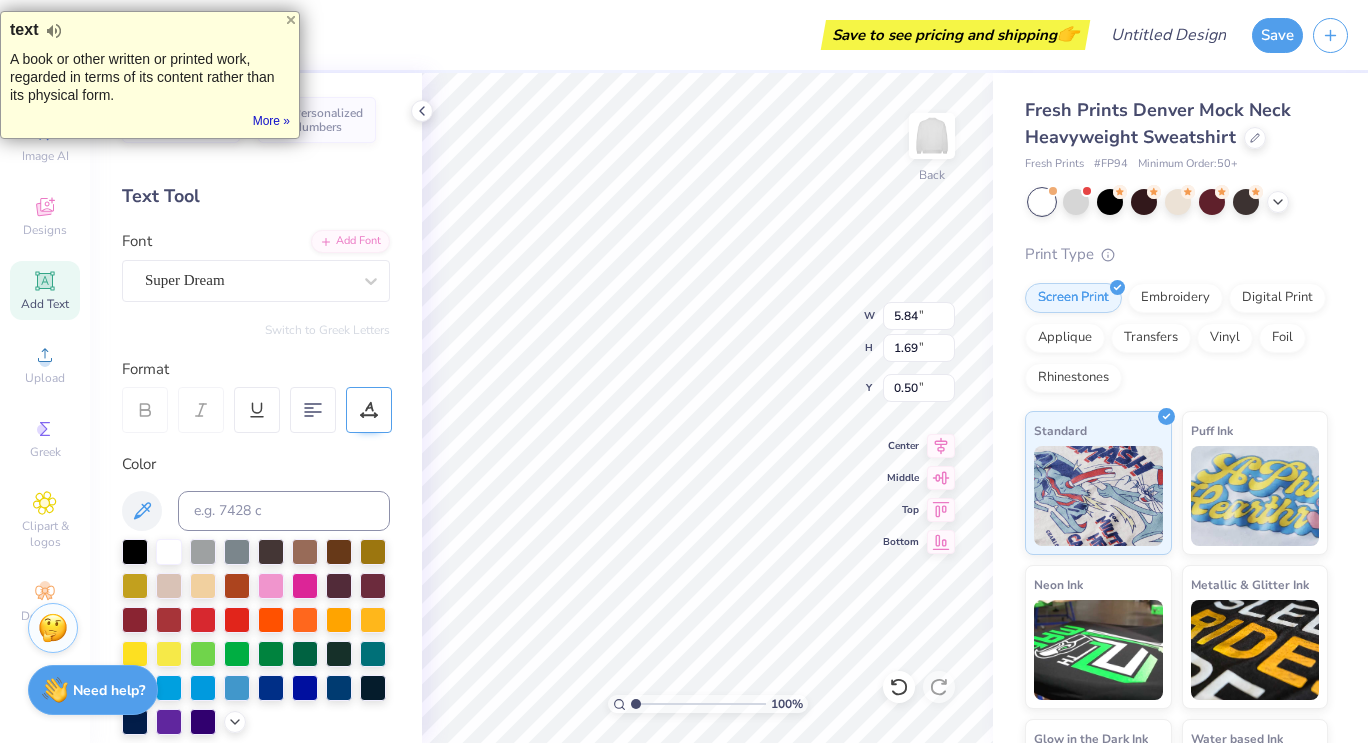 scroll, scrollTop: 16, scrollLeft: 3, axis: both 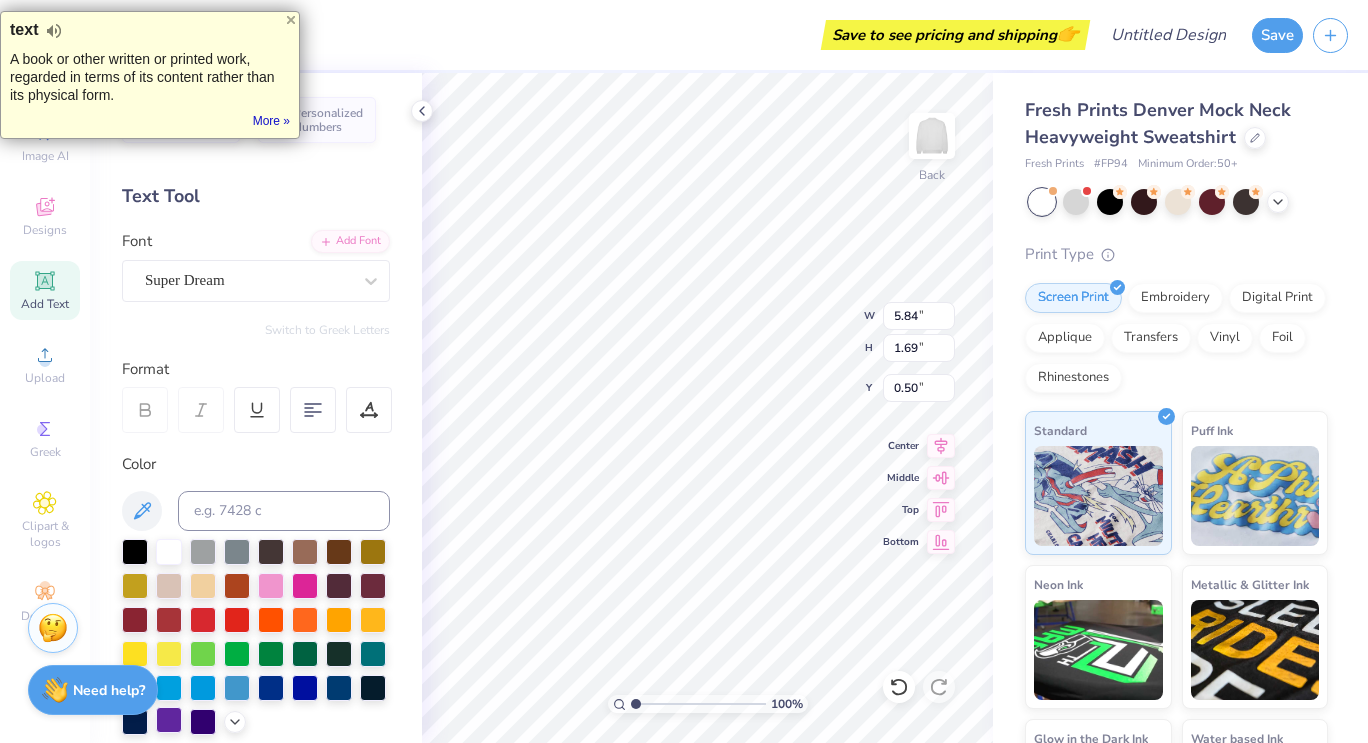 type on "HC" 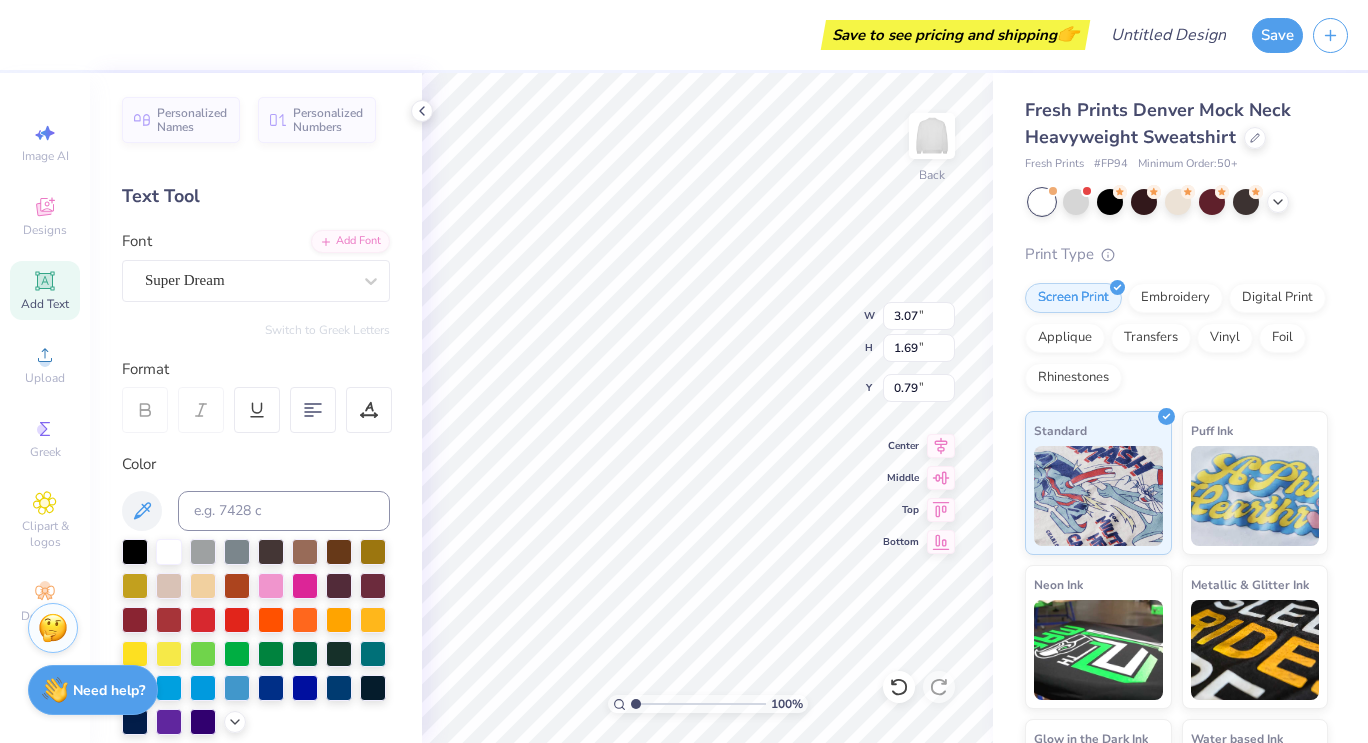 type on "0.79" 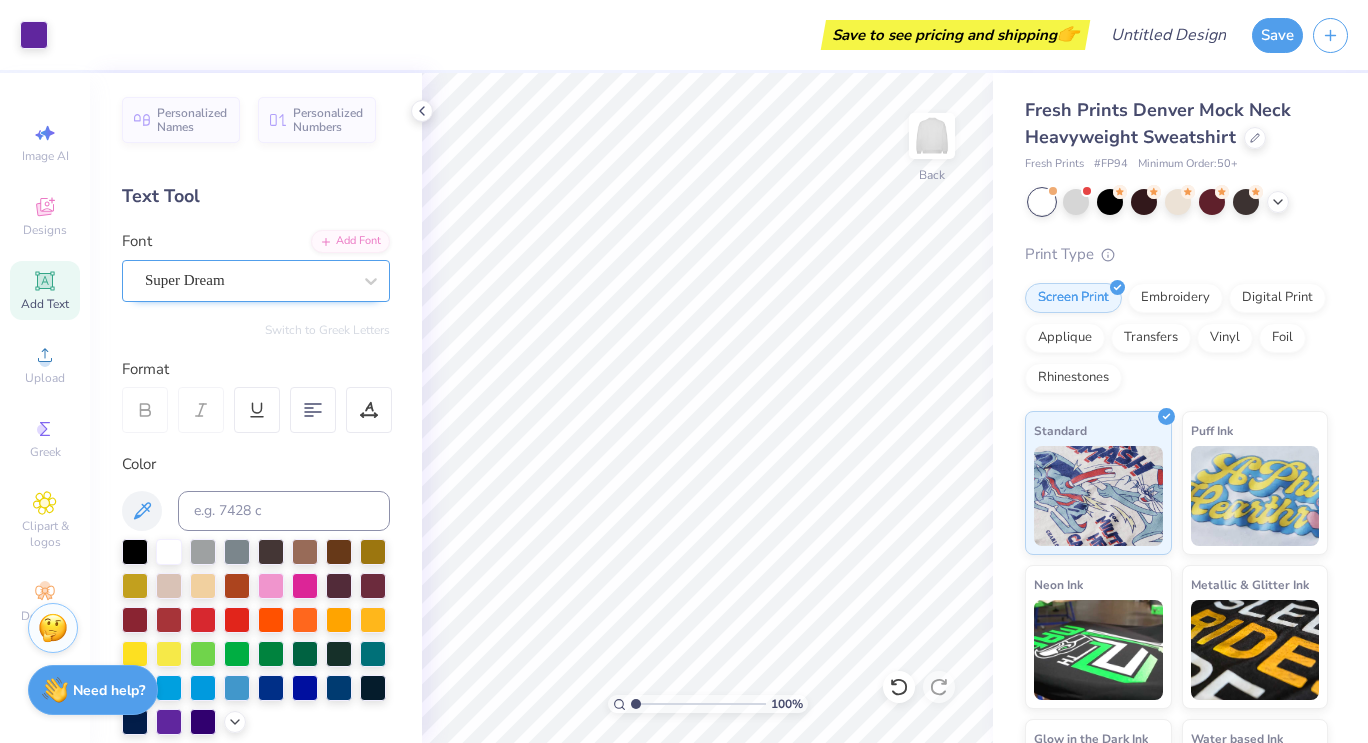 click on "Super Dream" at bounding box center [248, 280] 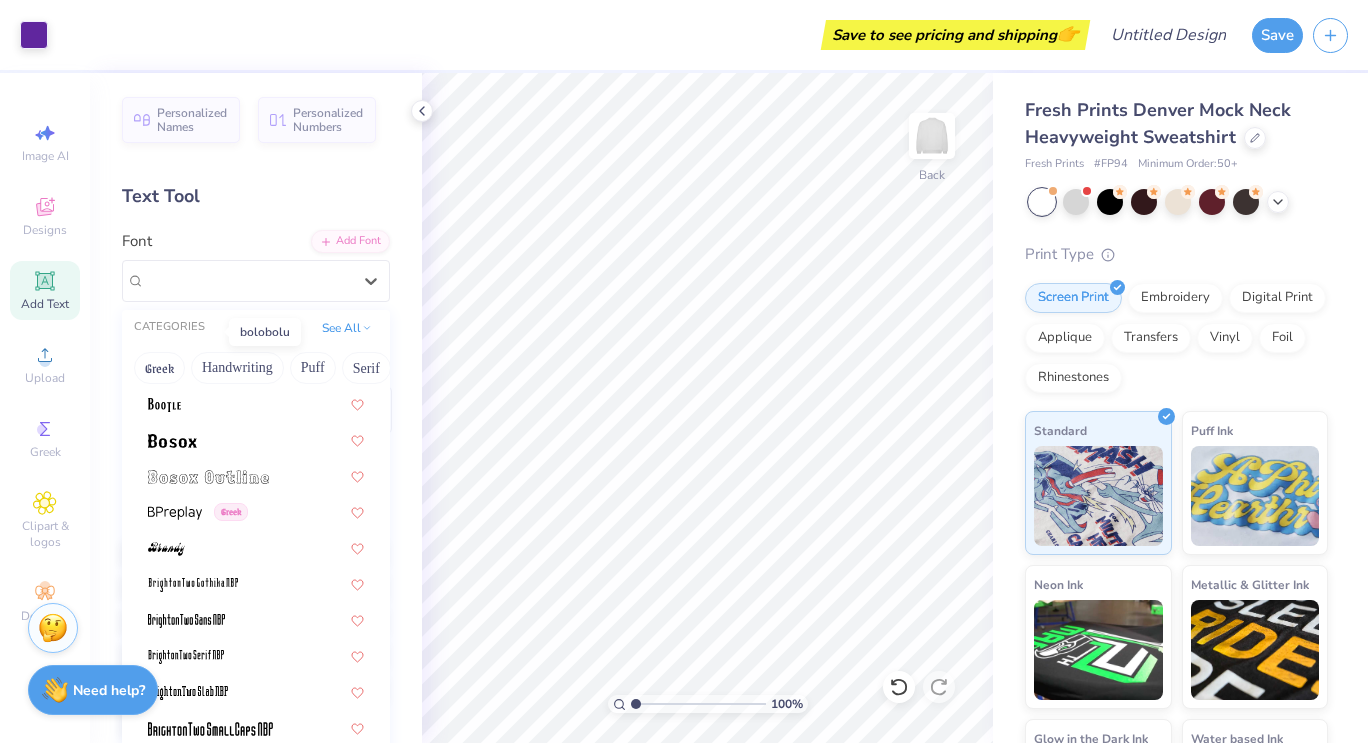 scroll, scrollTop: 1332, scrollLeft: 0, axis: vertical 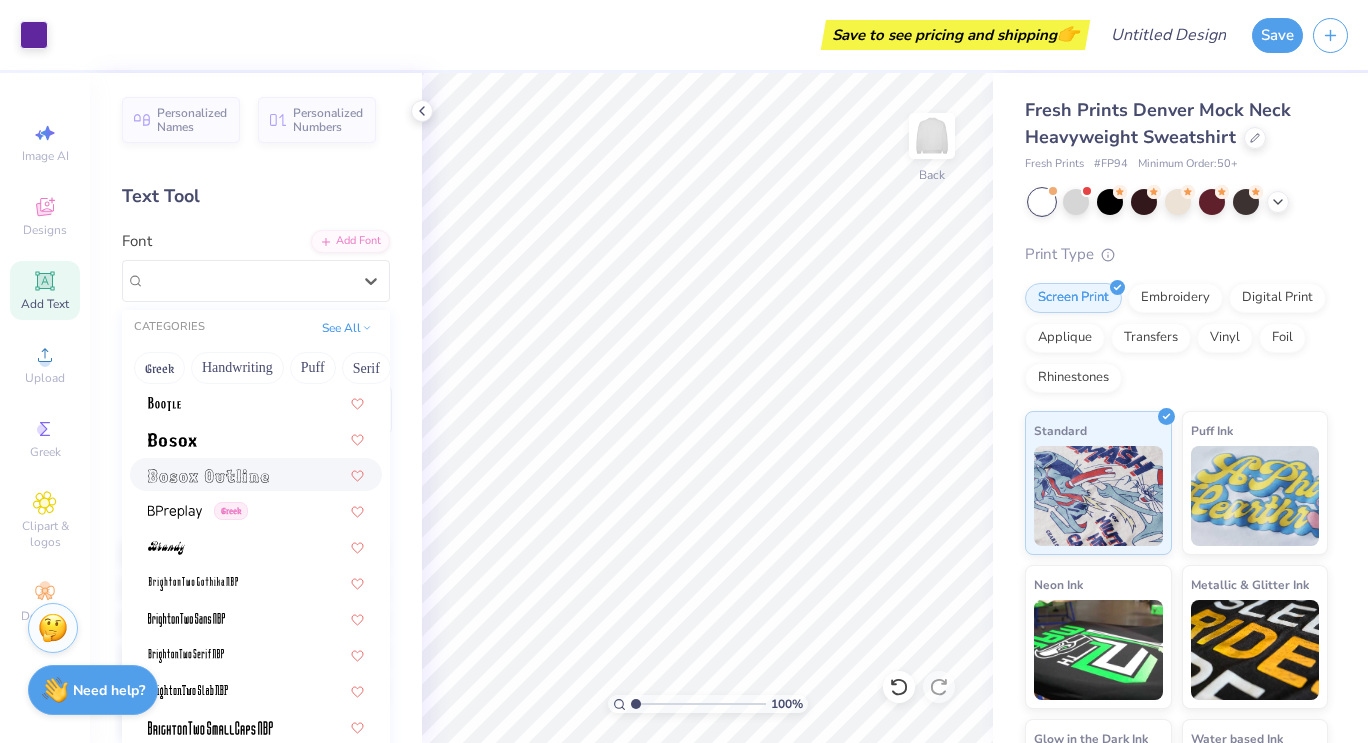 click at bounding box center (208, 474) 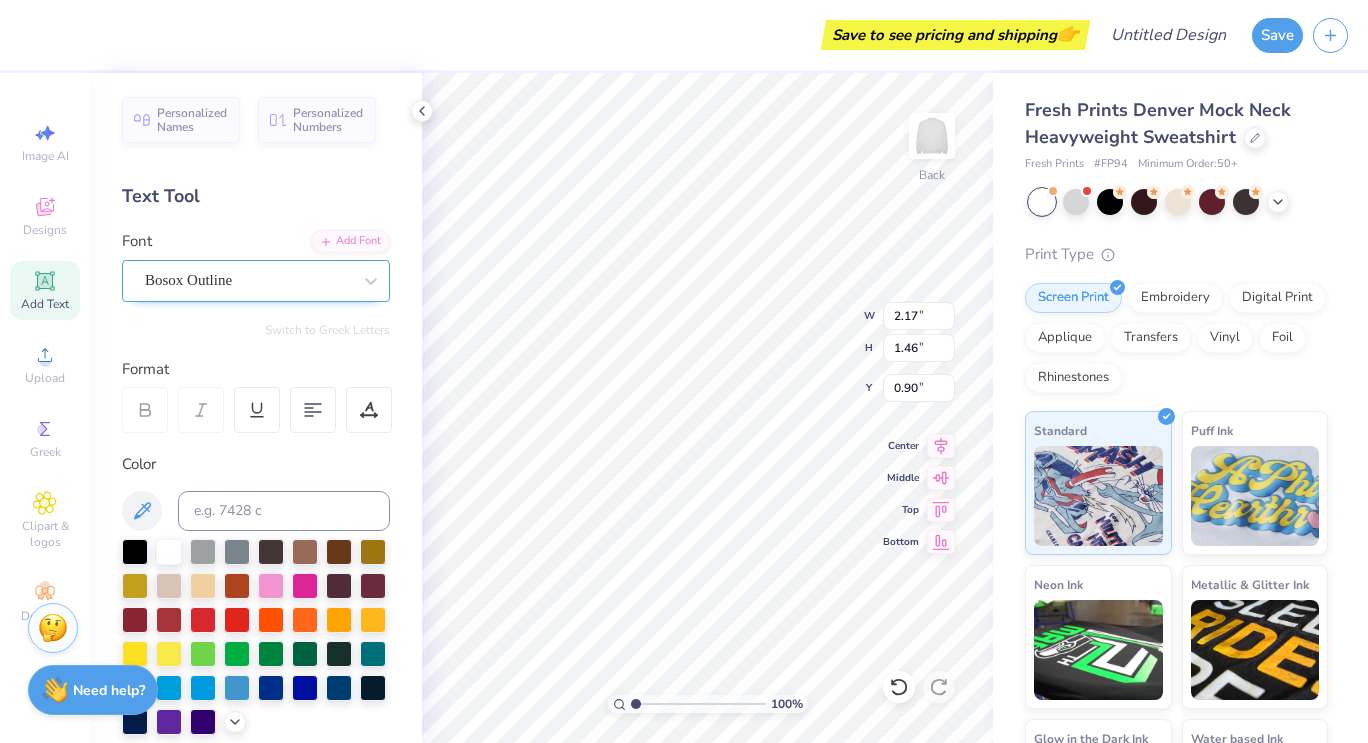 click at bounding box center (248, 280) 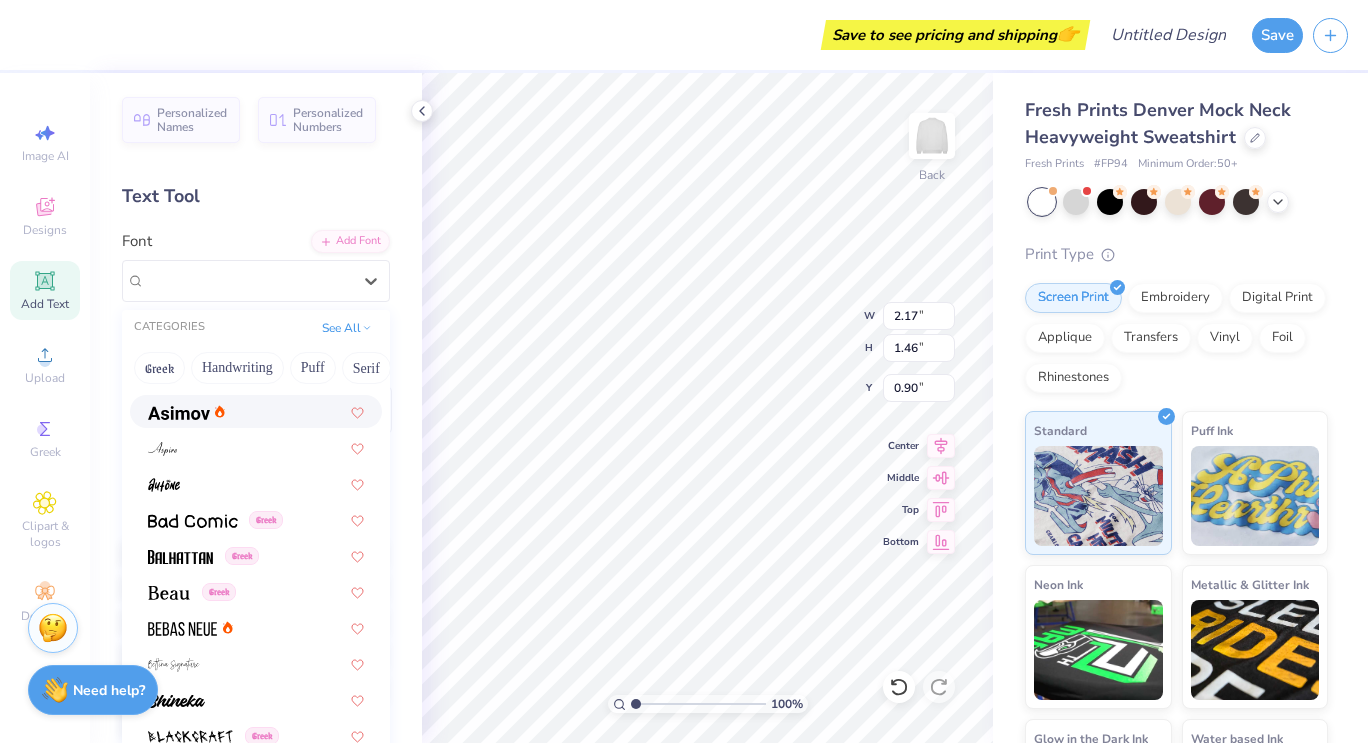 scroll, scrollTop: 750, scrollLeft: 0, axis: vertical 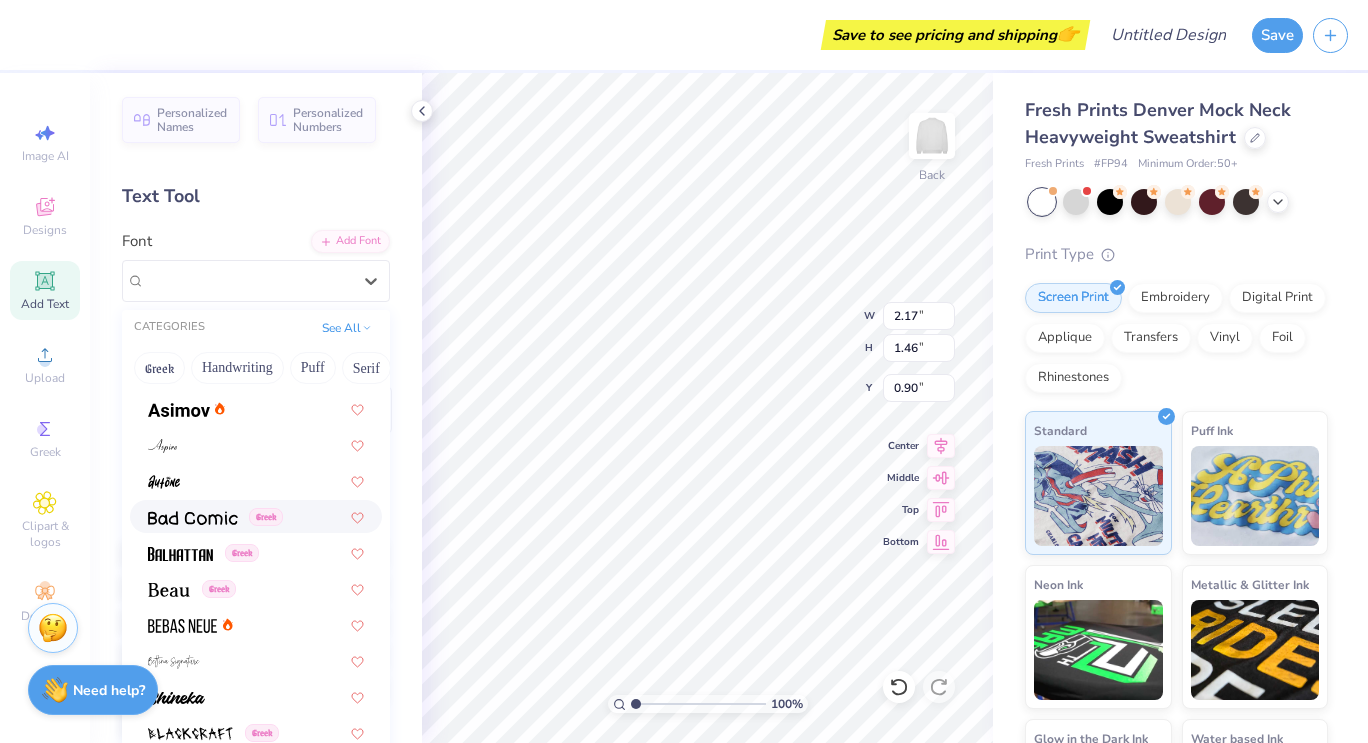 click at bounding box center (193, 518) 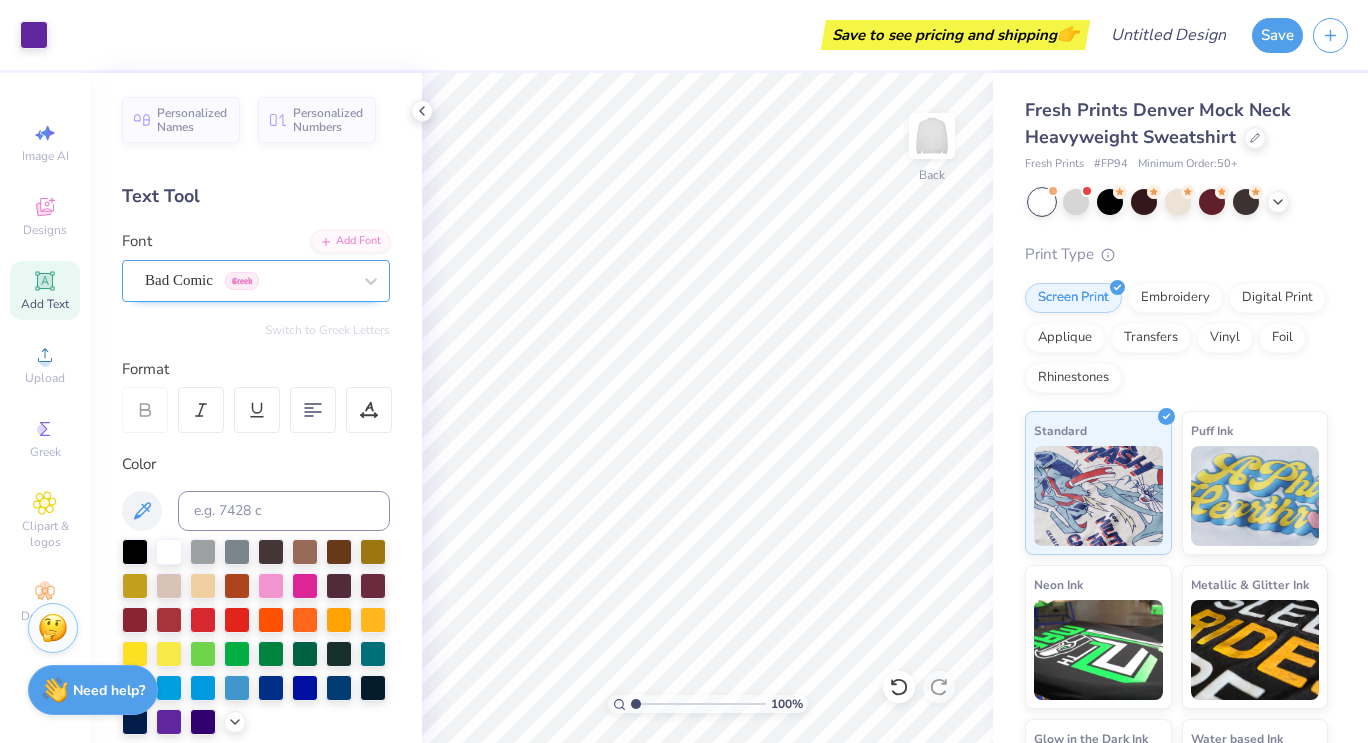 click on "Bad Comic Greek" at bounding box center [248, 280] 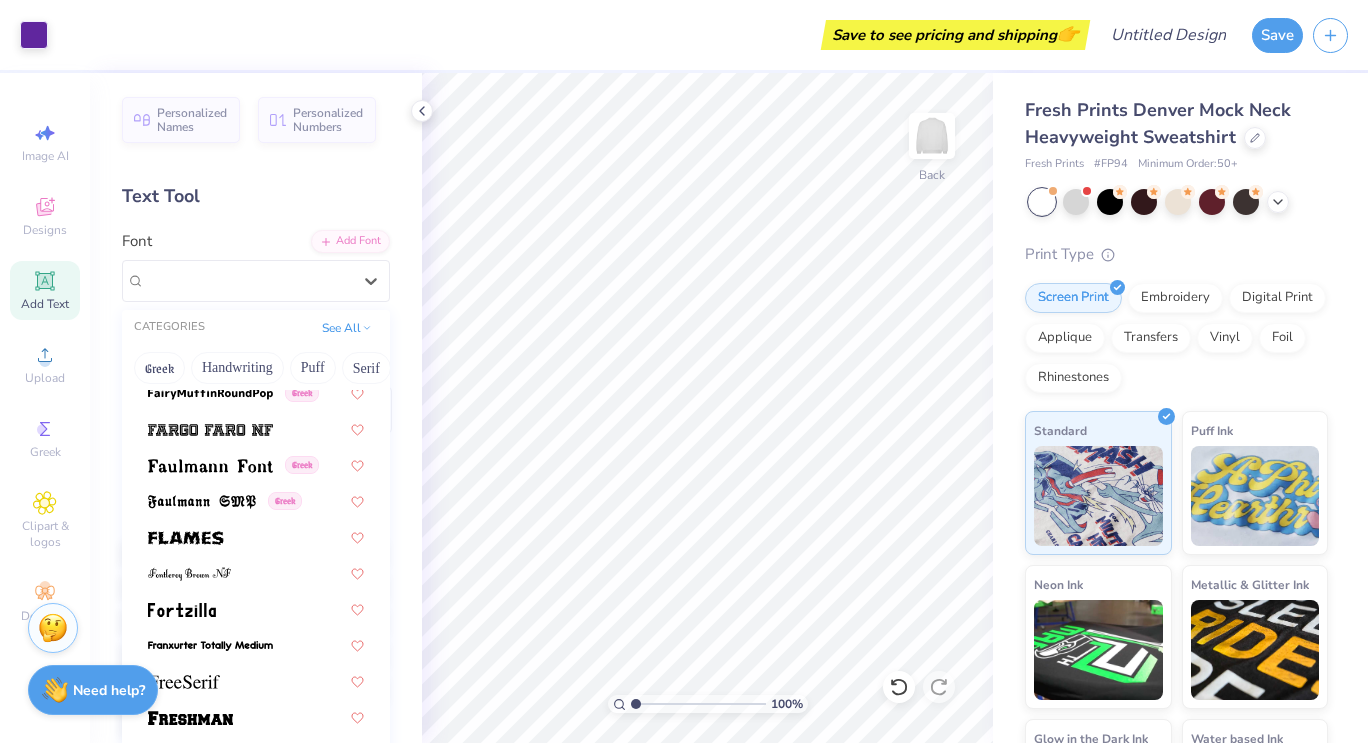 scroll, scrollTop: 4200, scrollLeft: 0, axis: vertical 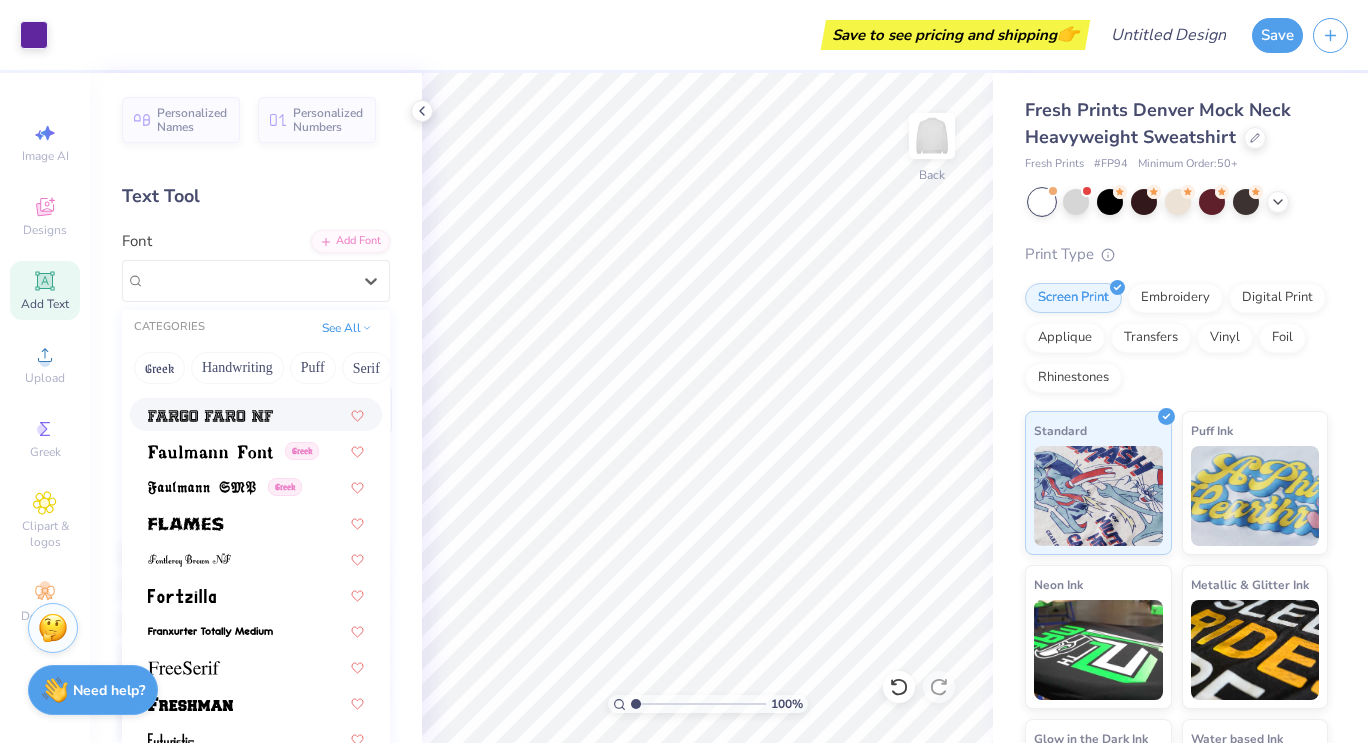click on "Text Tool" at bounding box center (256, 196) 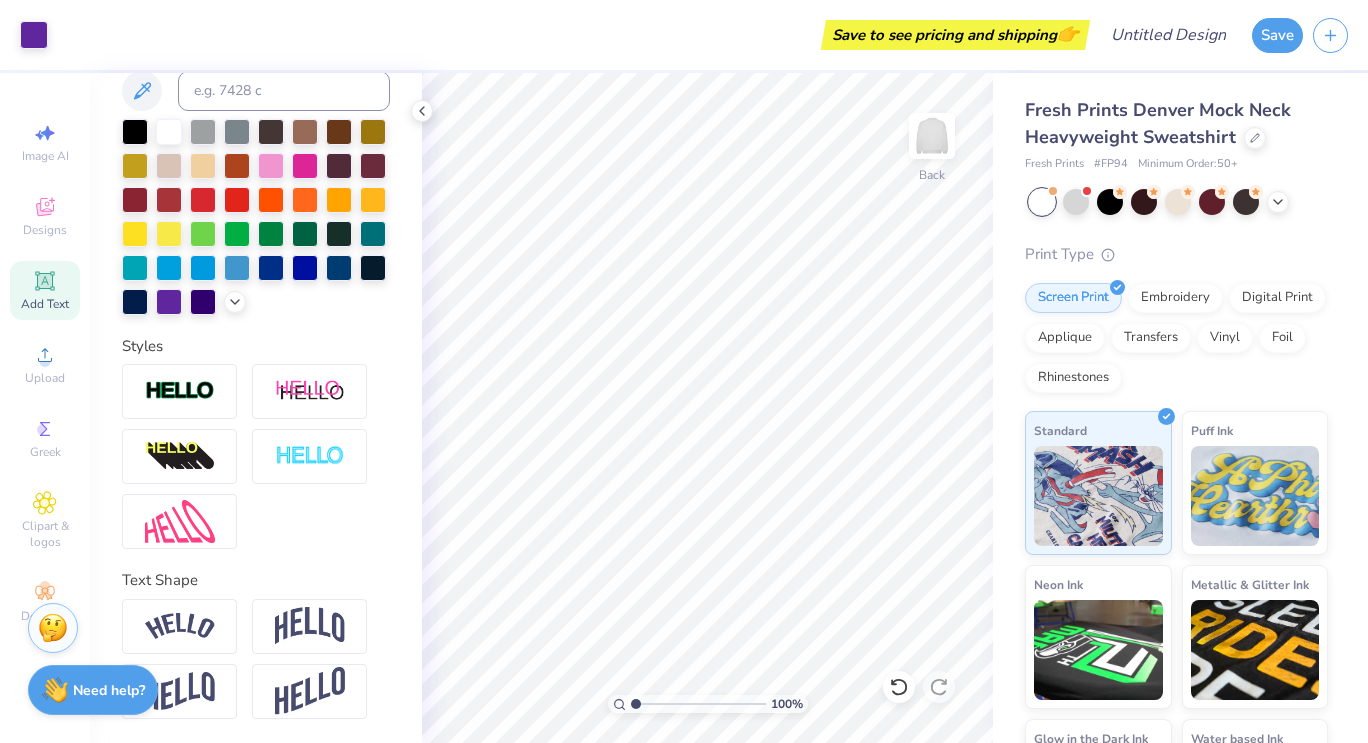 scroll, scrollTop: 453, scrollLeft: 0, axis: vertical 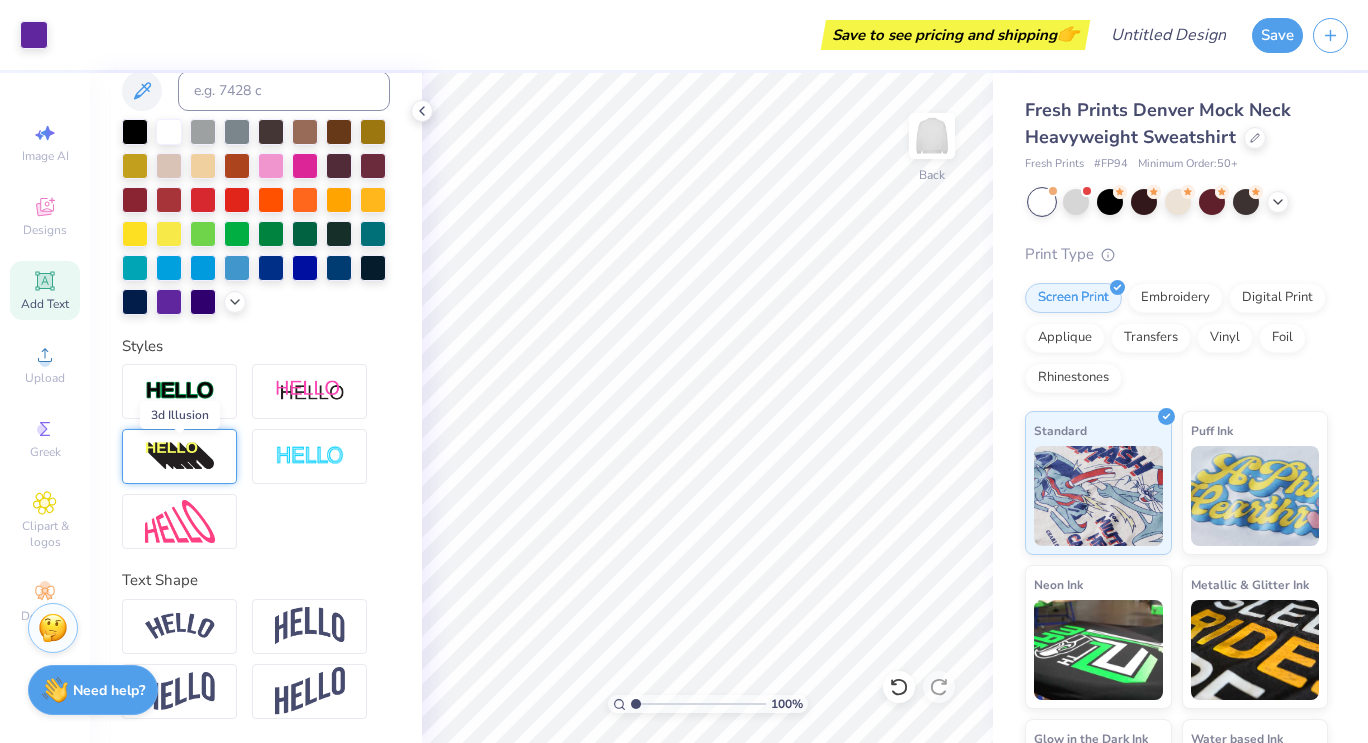 click at bounding box center [180, 457] 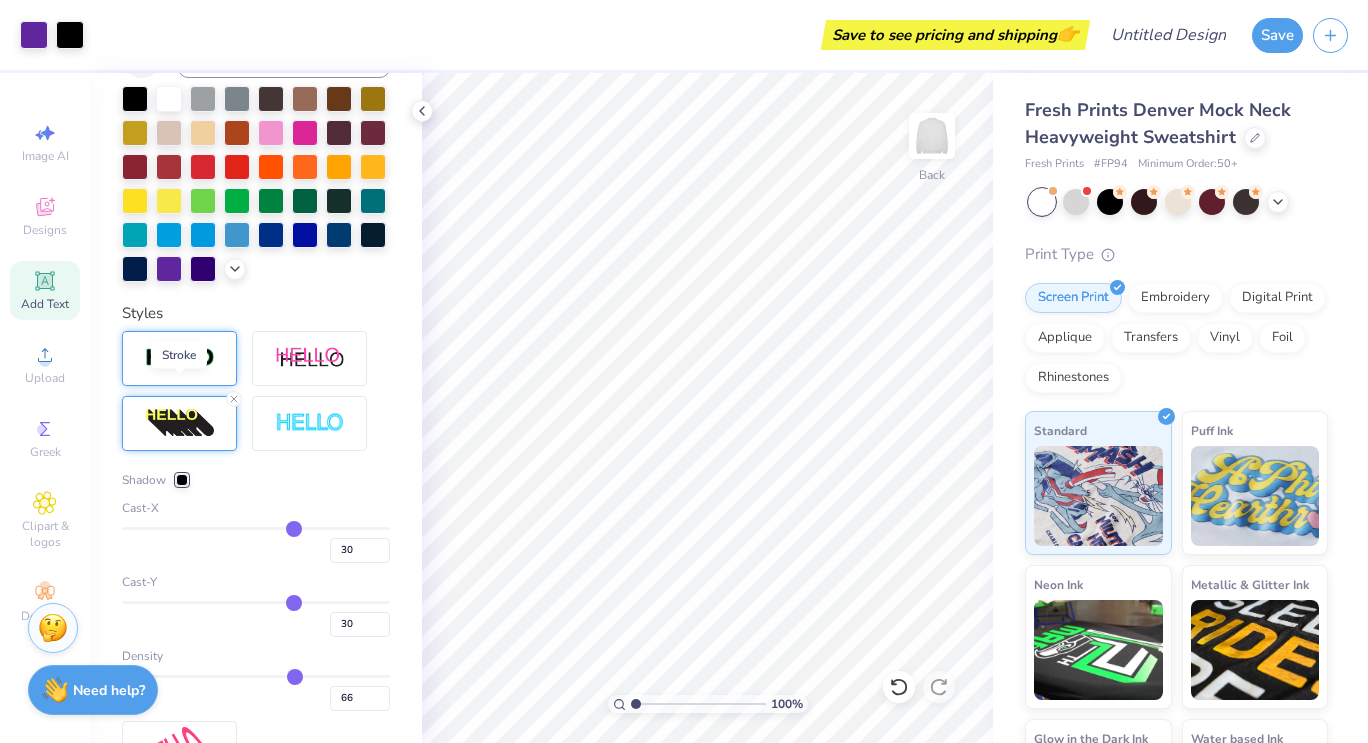 click at bounding box center [180, 358] 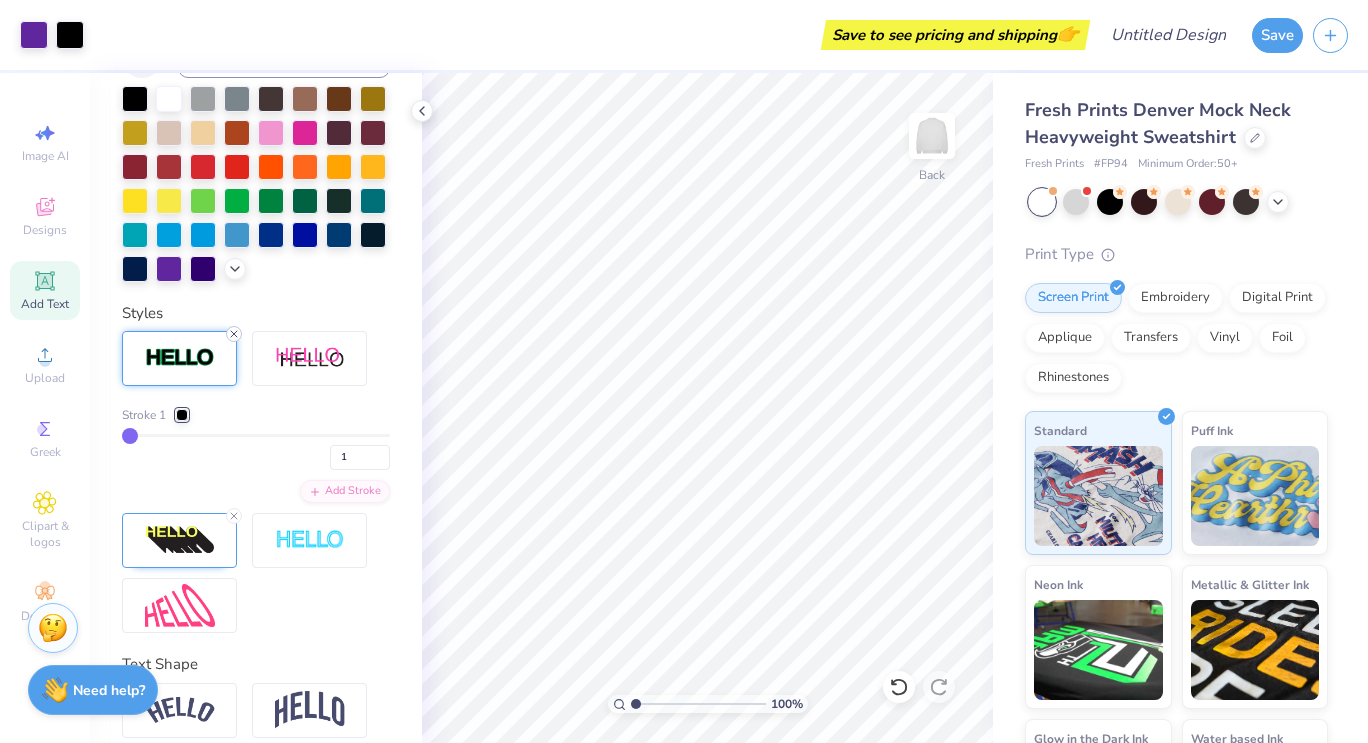 click 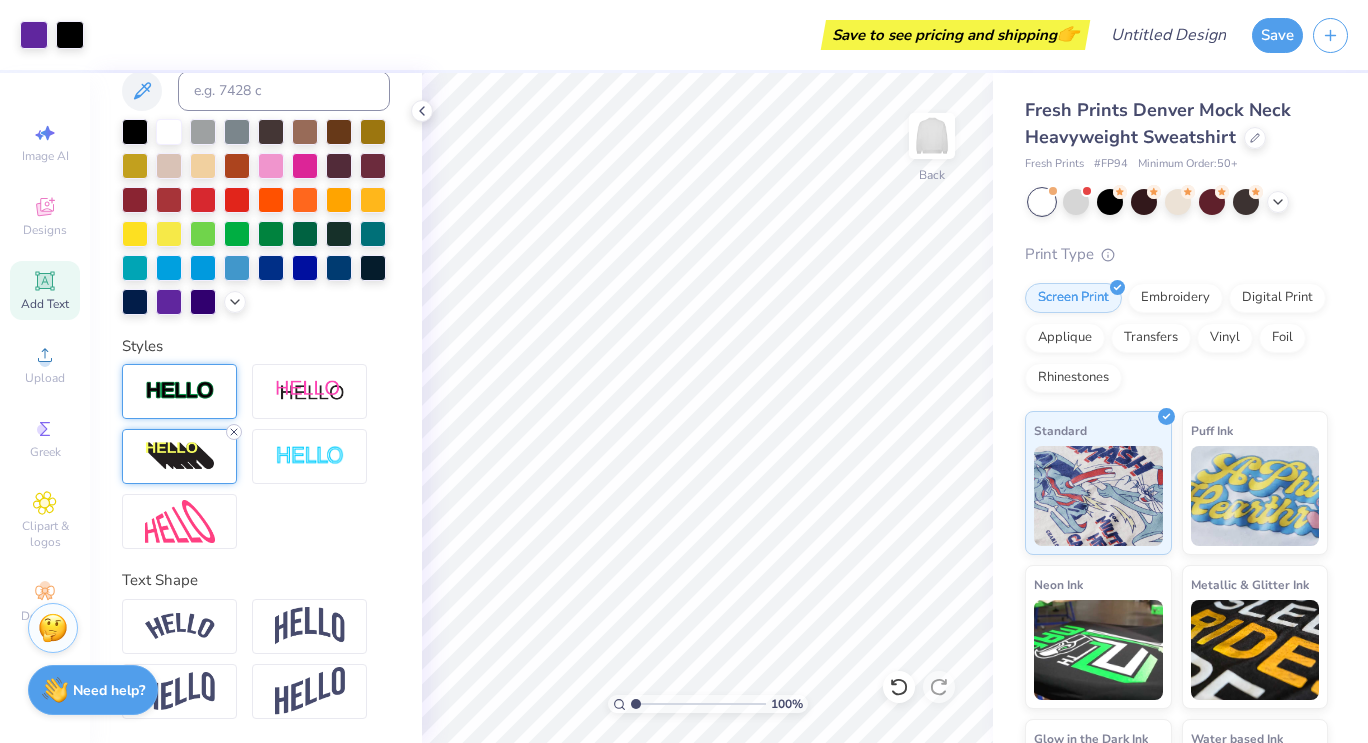 click 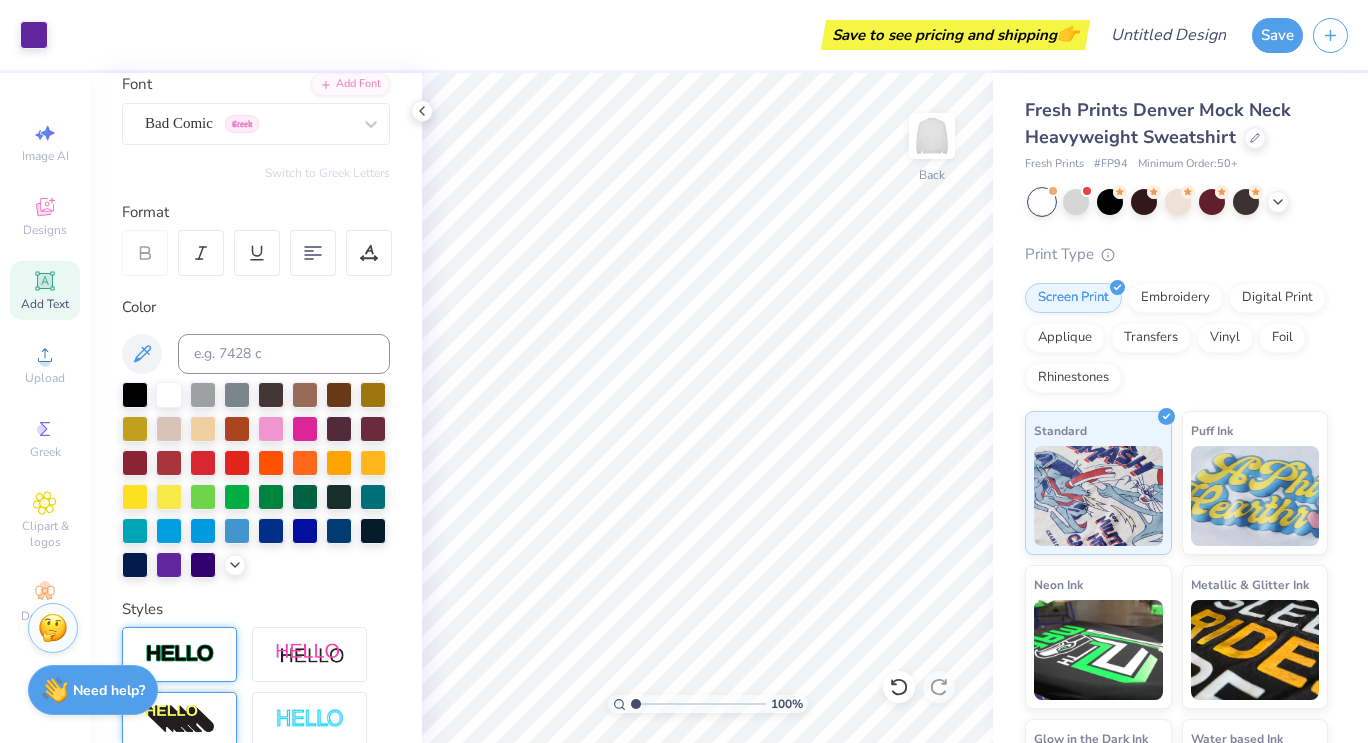 scroll, scrollTop: 0, scrollLeft: 0, axis: both 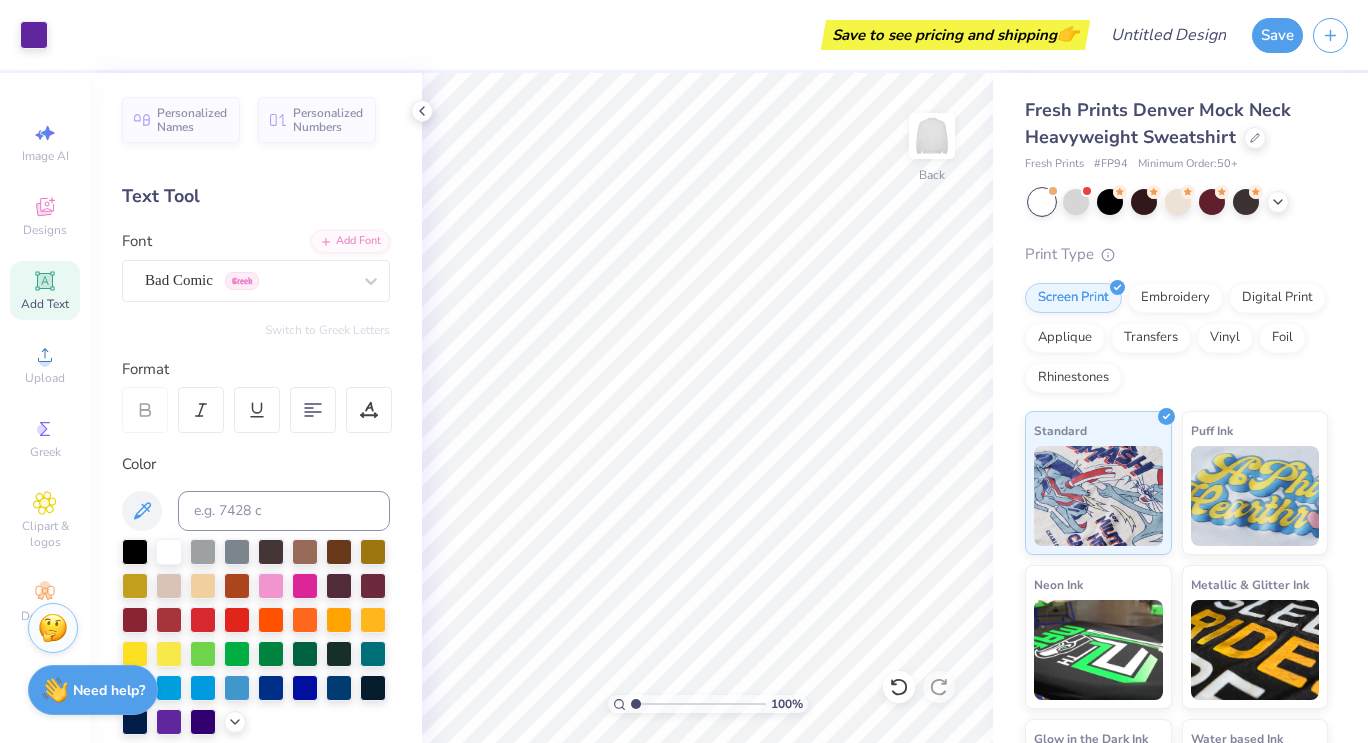 click on "Text Tool" at bounding box center (256, 196) 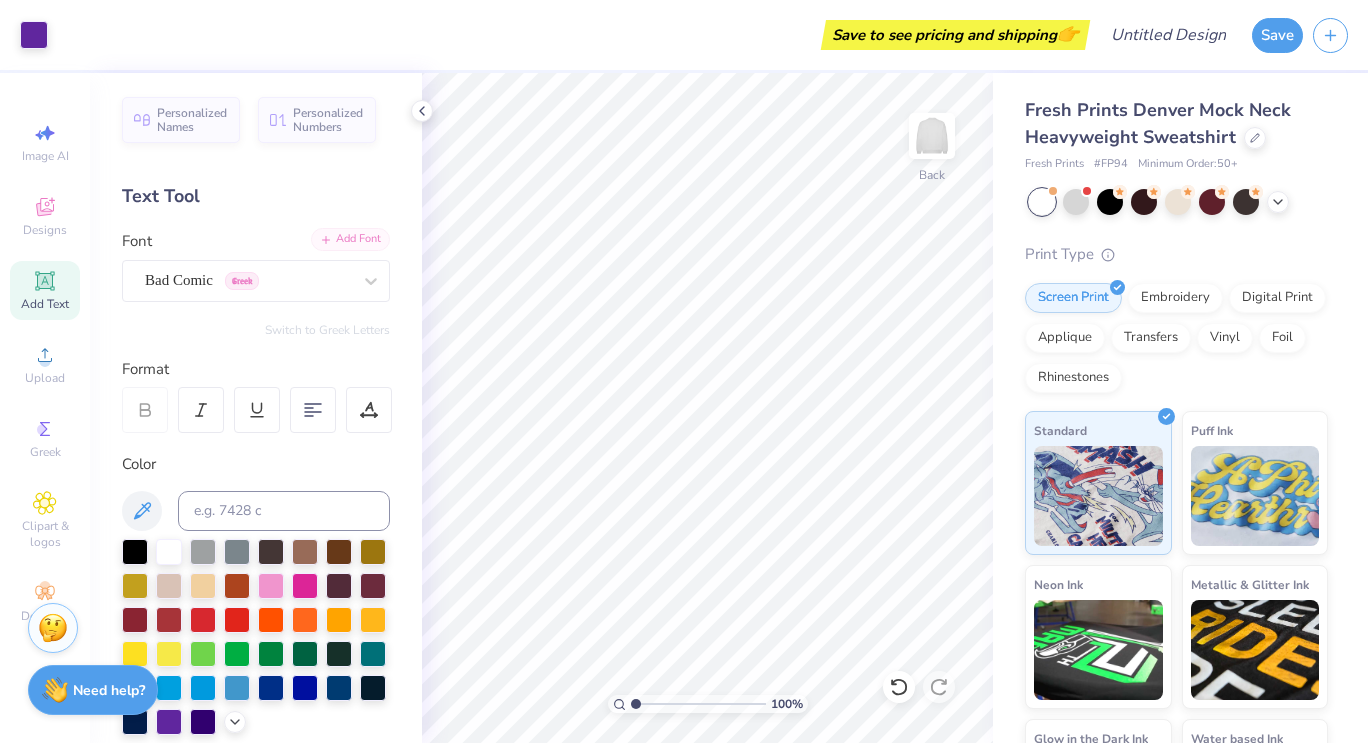 click 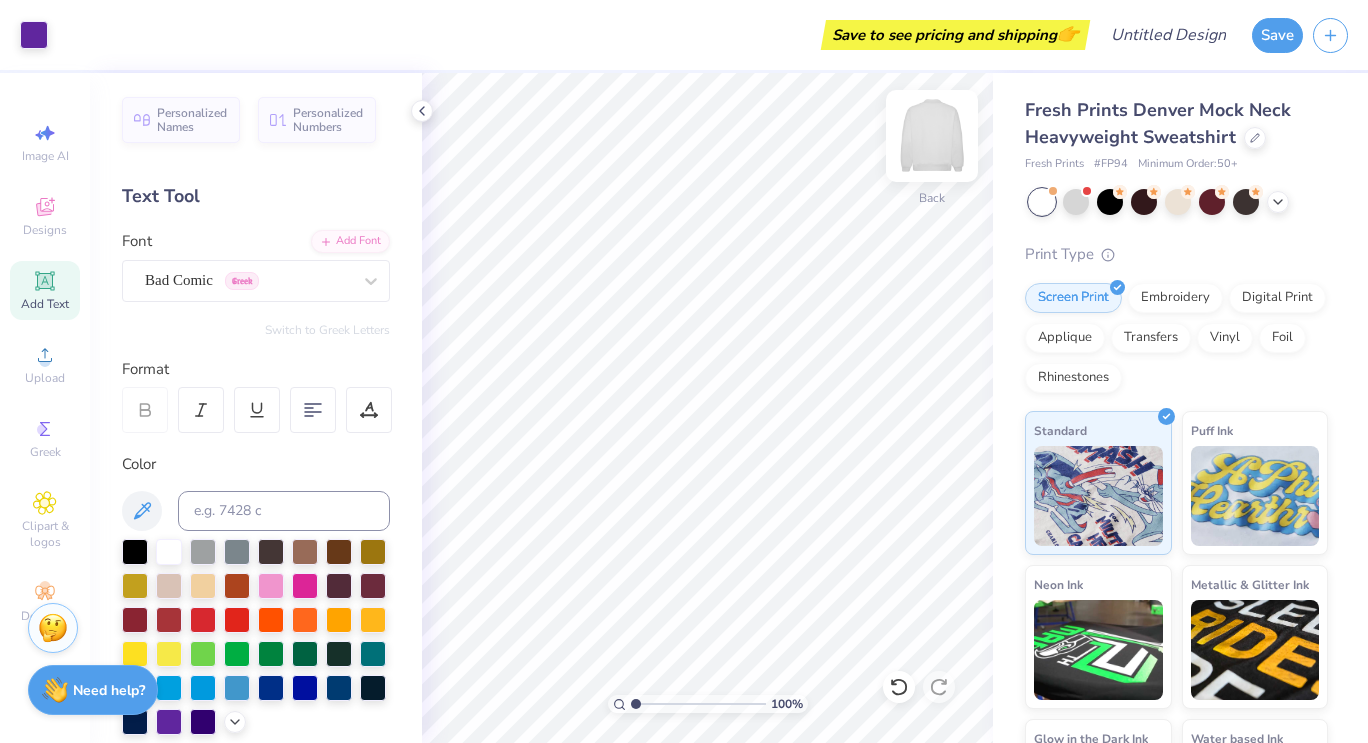 click at bounding box center (932, 136) 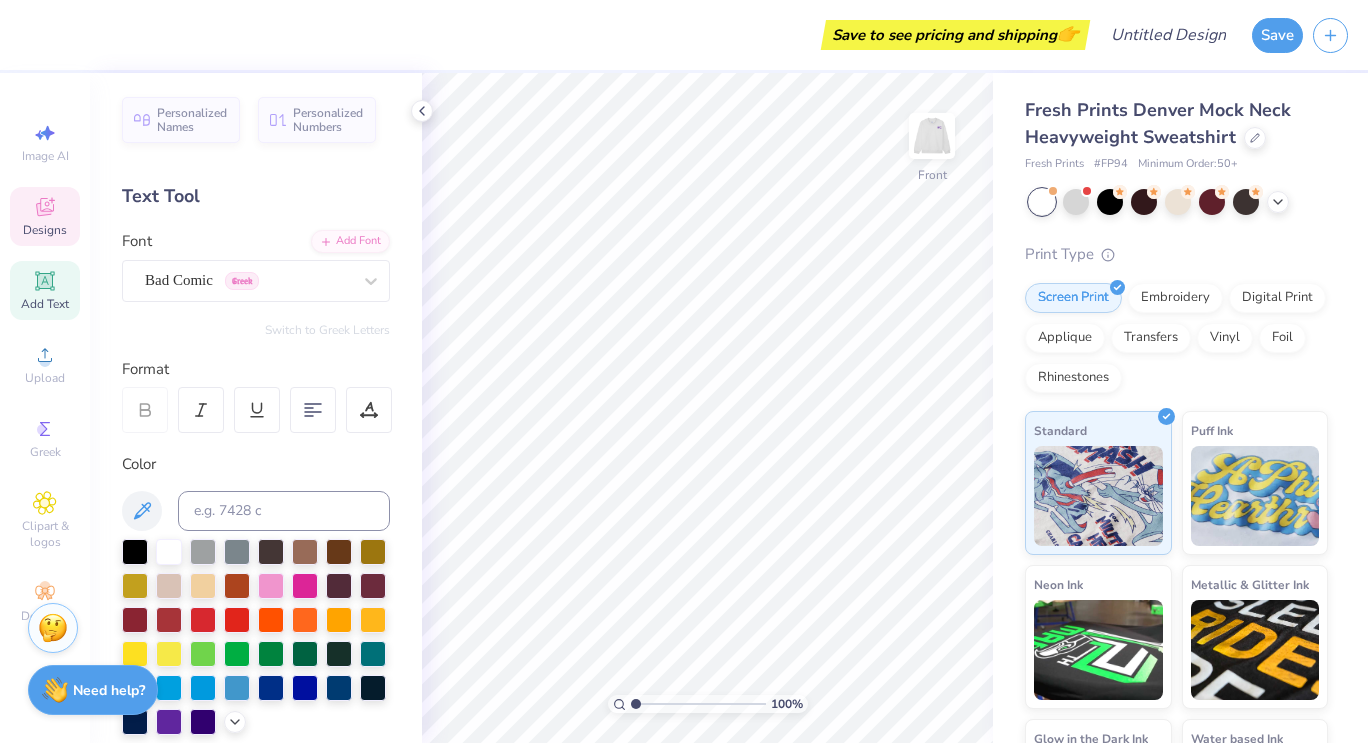 click on "Designs" at bounding box center [45, 216] 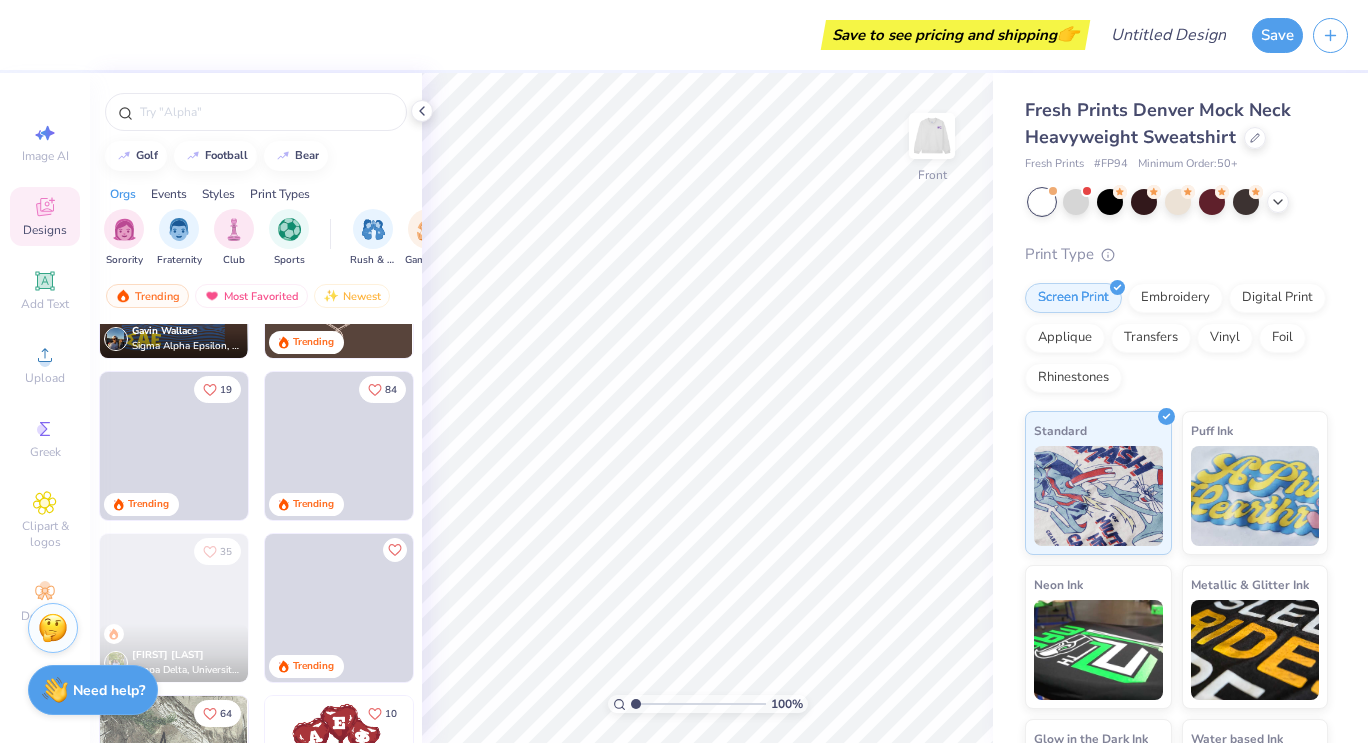 scroll, scrollTop: 764, scrollLeft: 0, axis: vertical 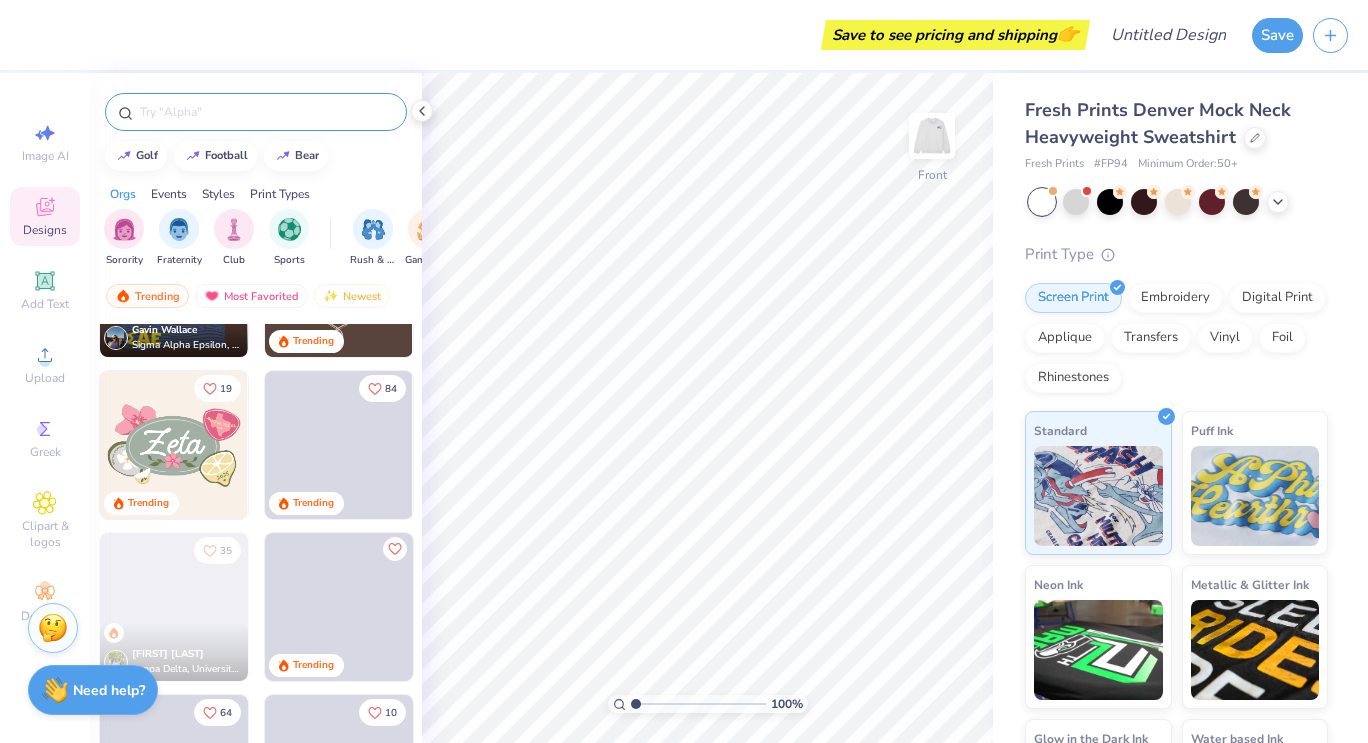 click at bounding box center (266, 112) 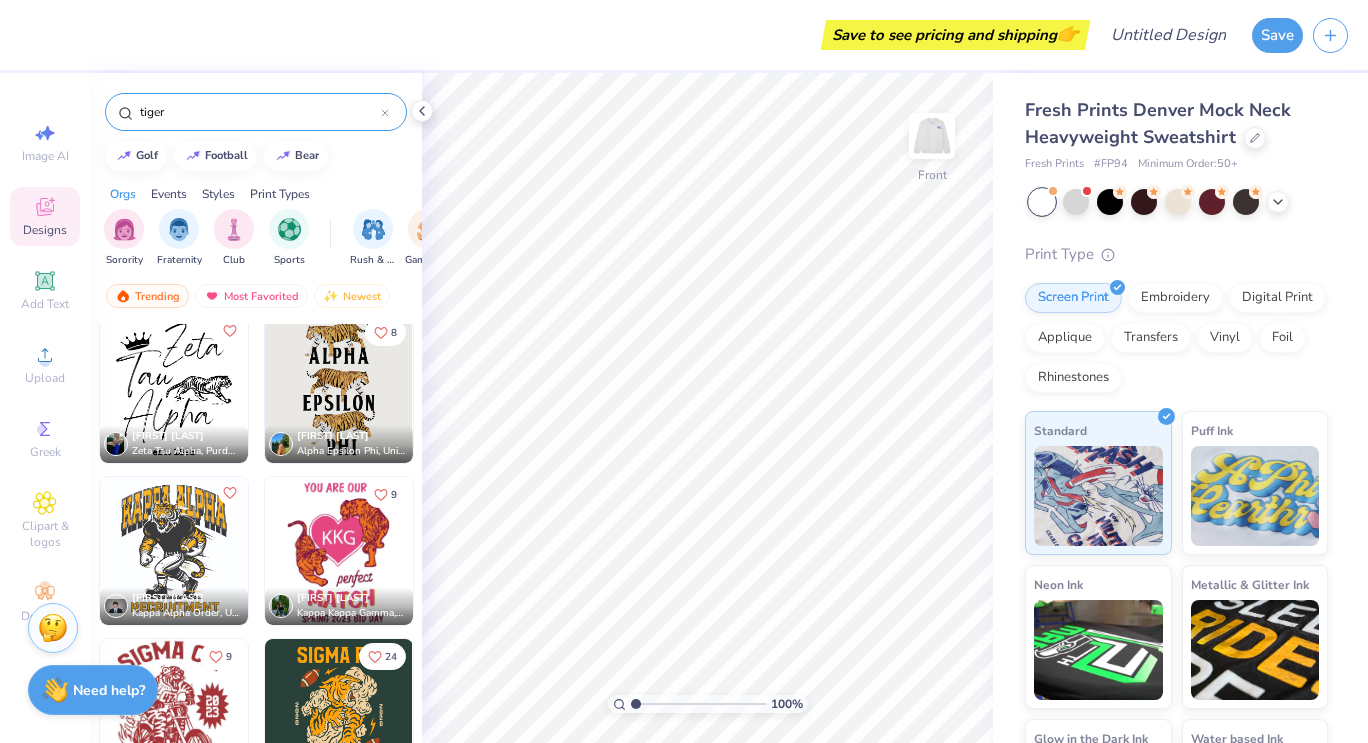 scroll, scrollTop: 268, scrollLeft: 0, axis: vertical 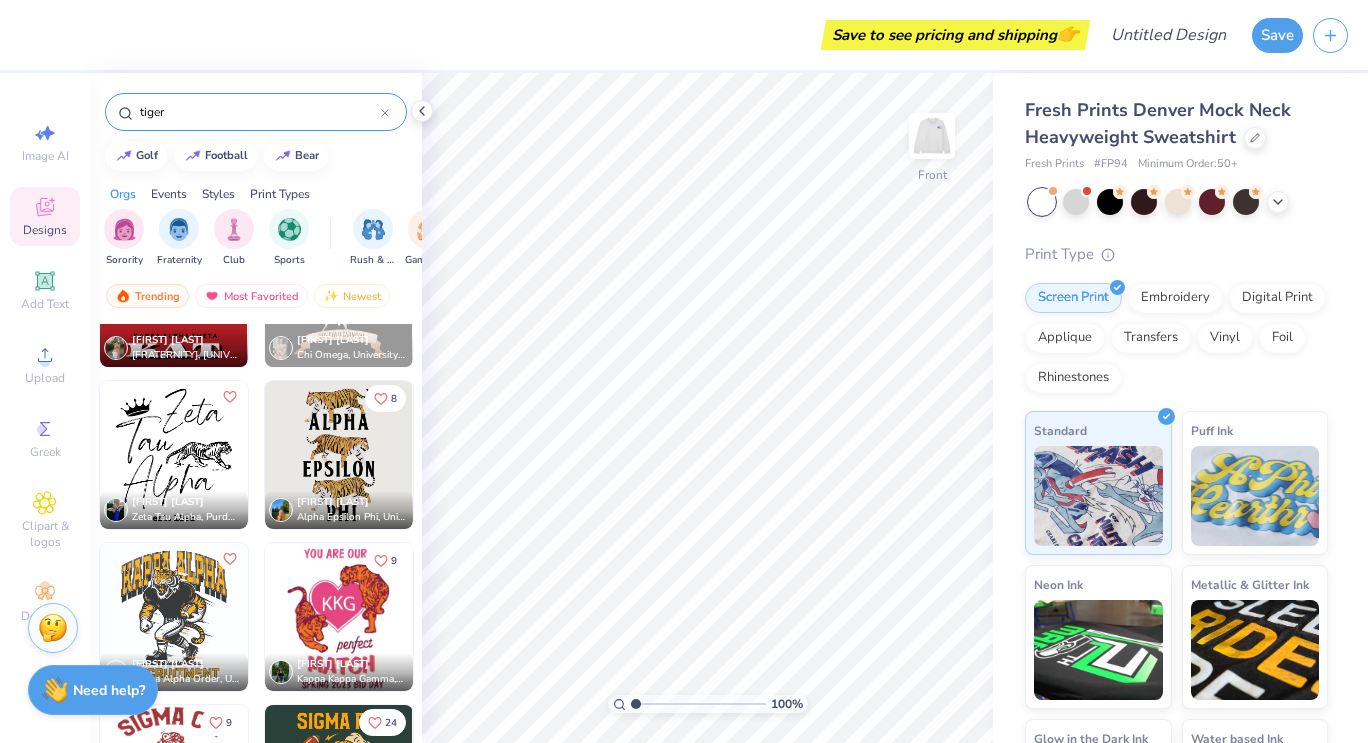 type on "tiger" 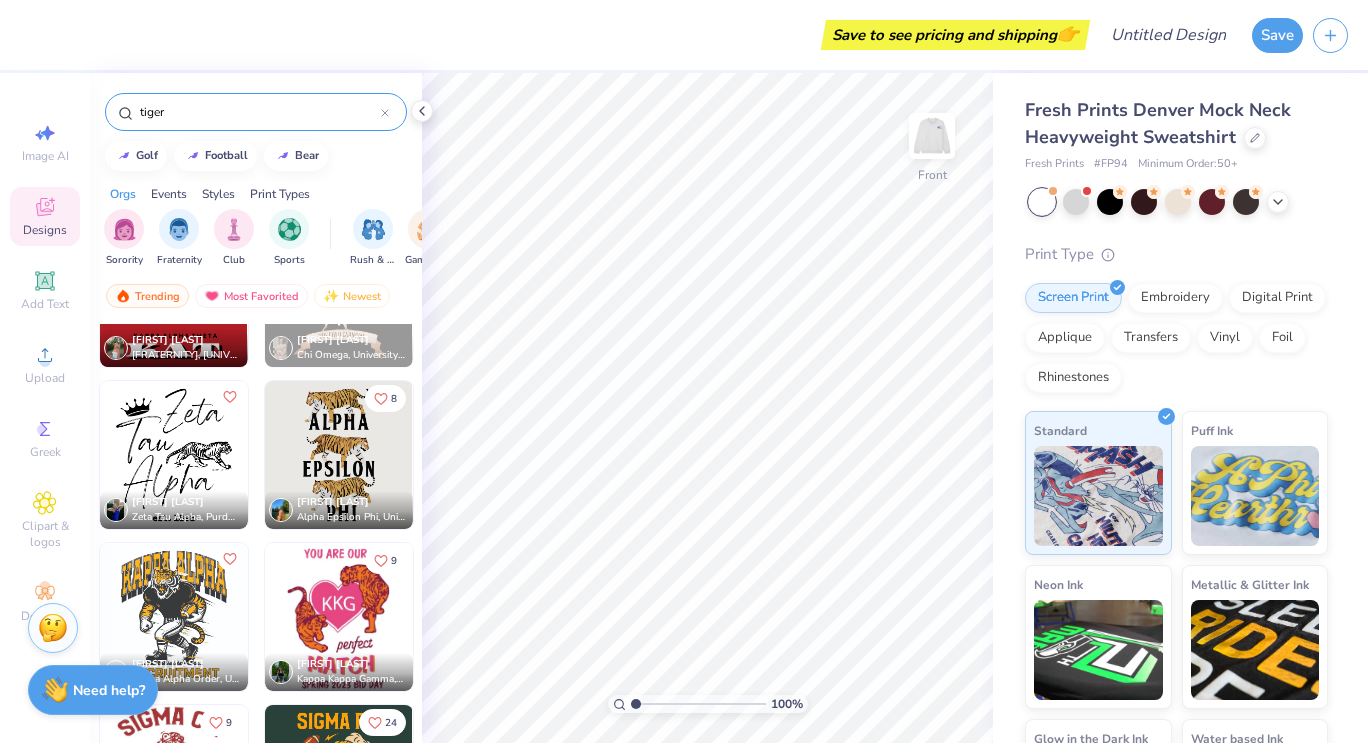 click at bounding box center (339, 455) 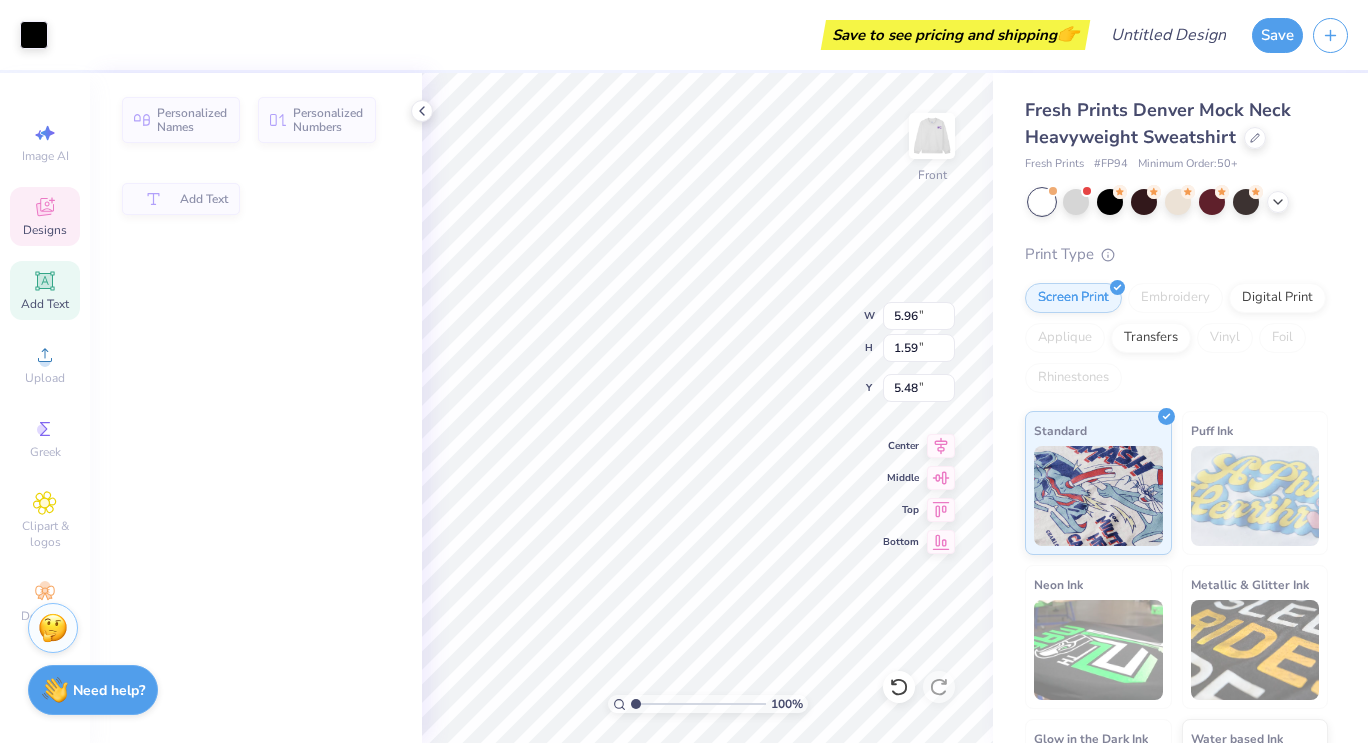 type on "5.96" 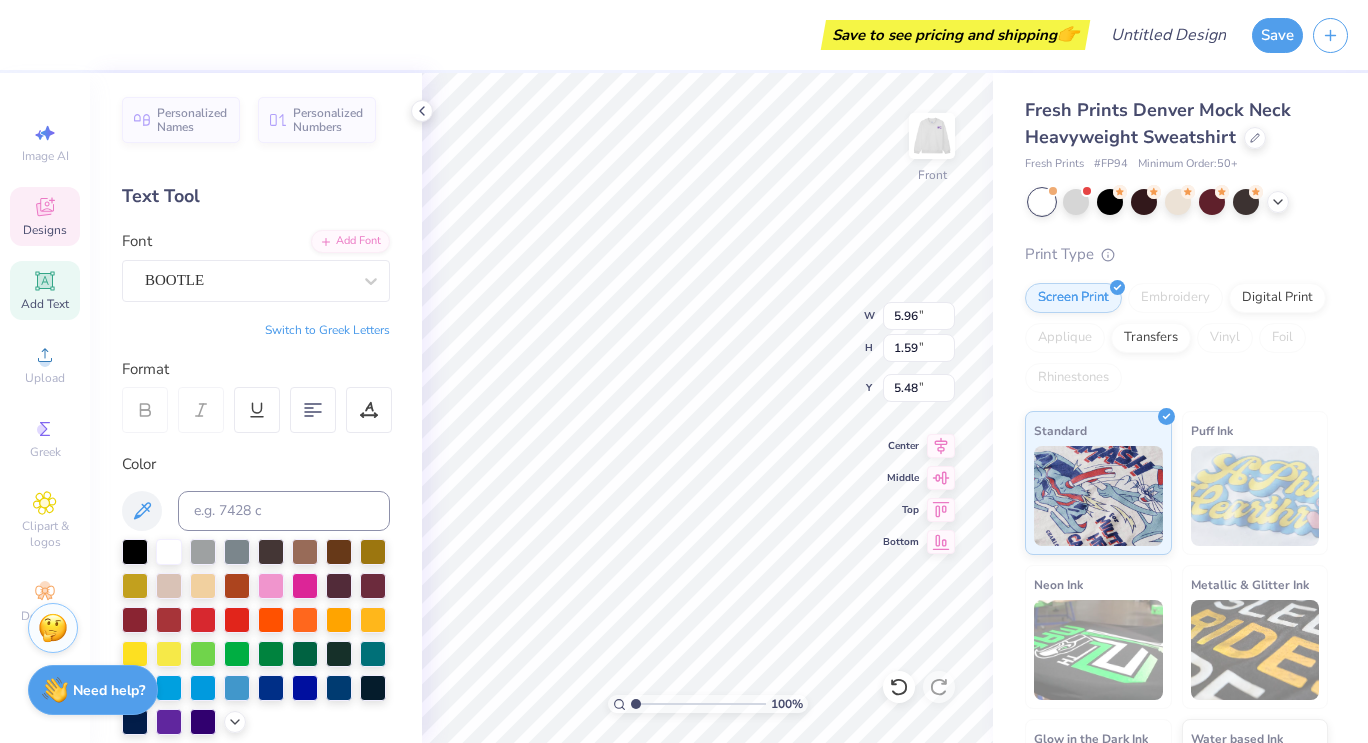 scroll, scrollTop: 16, scrollLeft: 2, axis: both 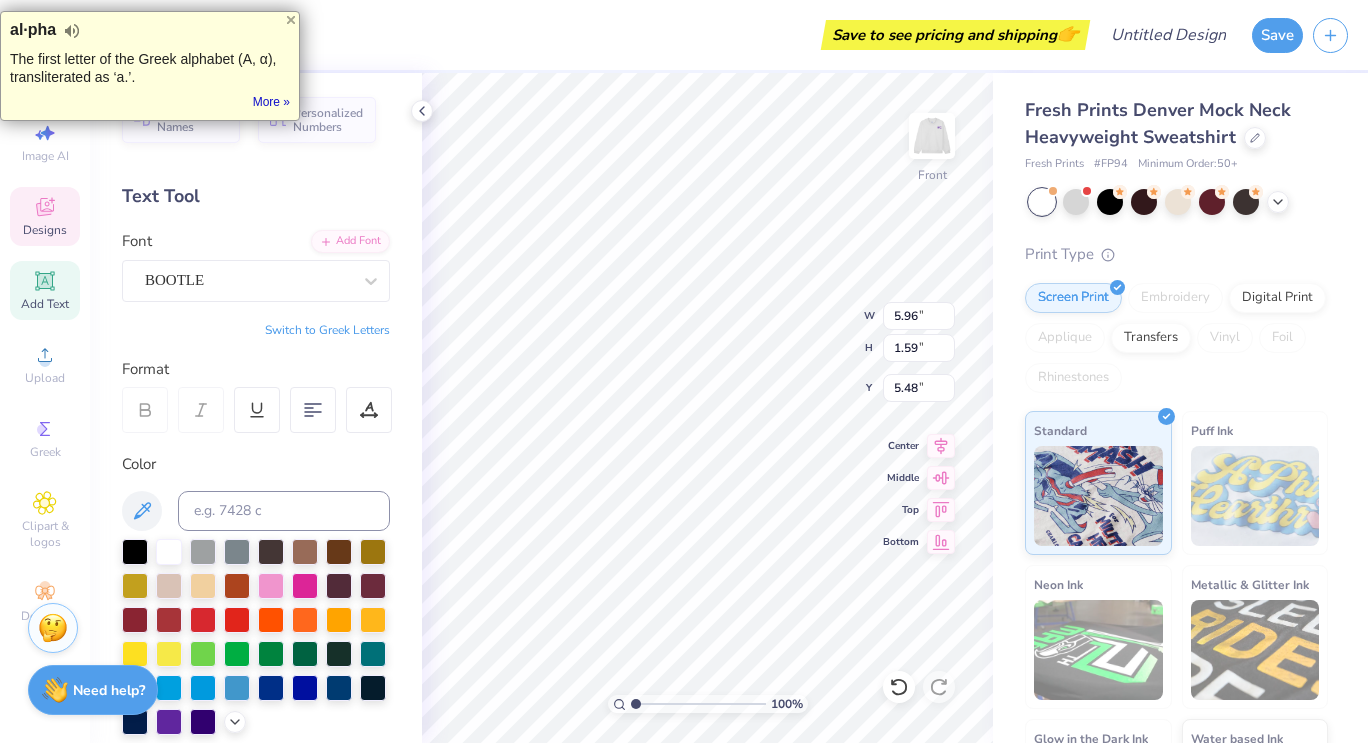 type on "Holy" 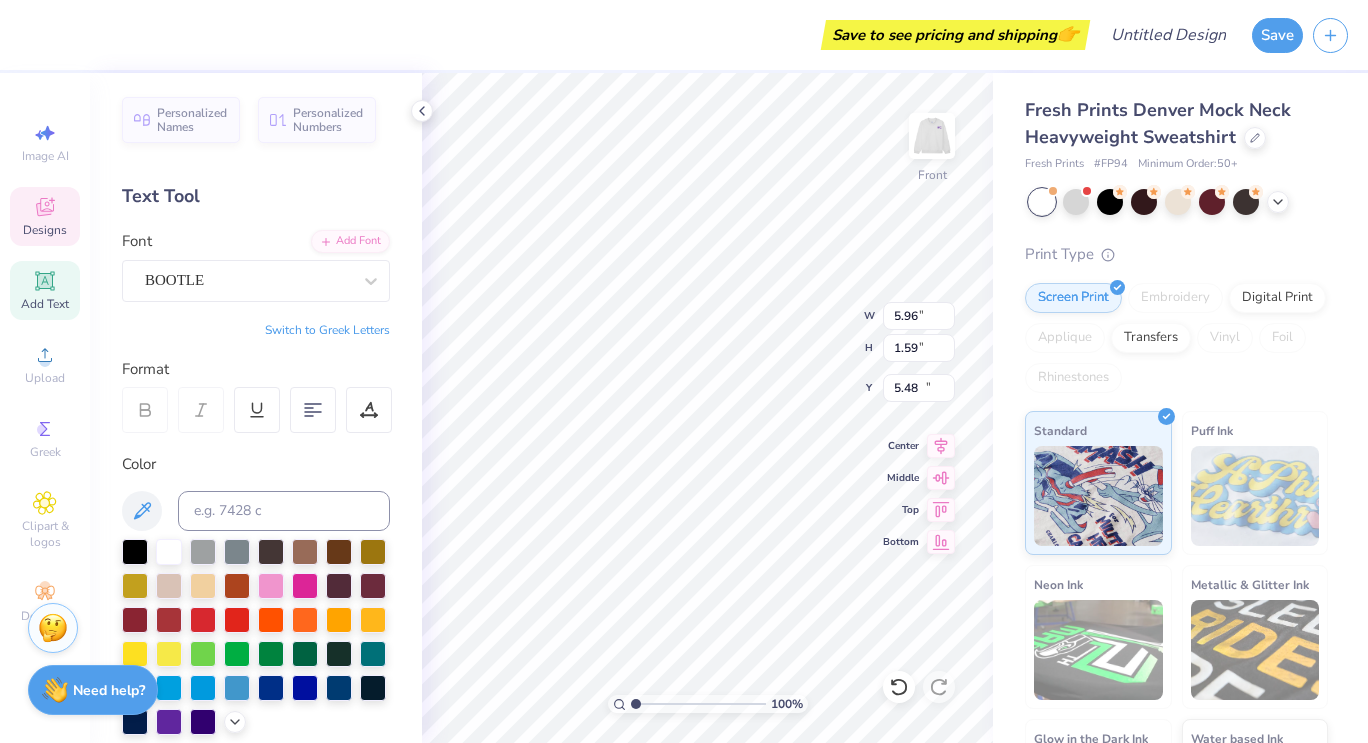 type on "7.08" 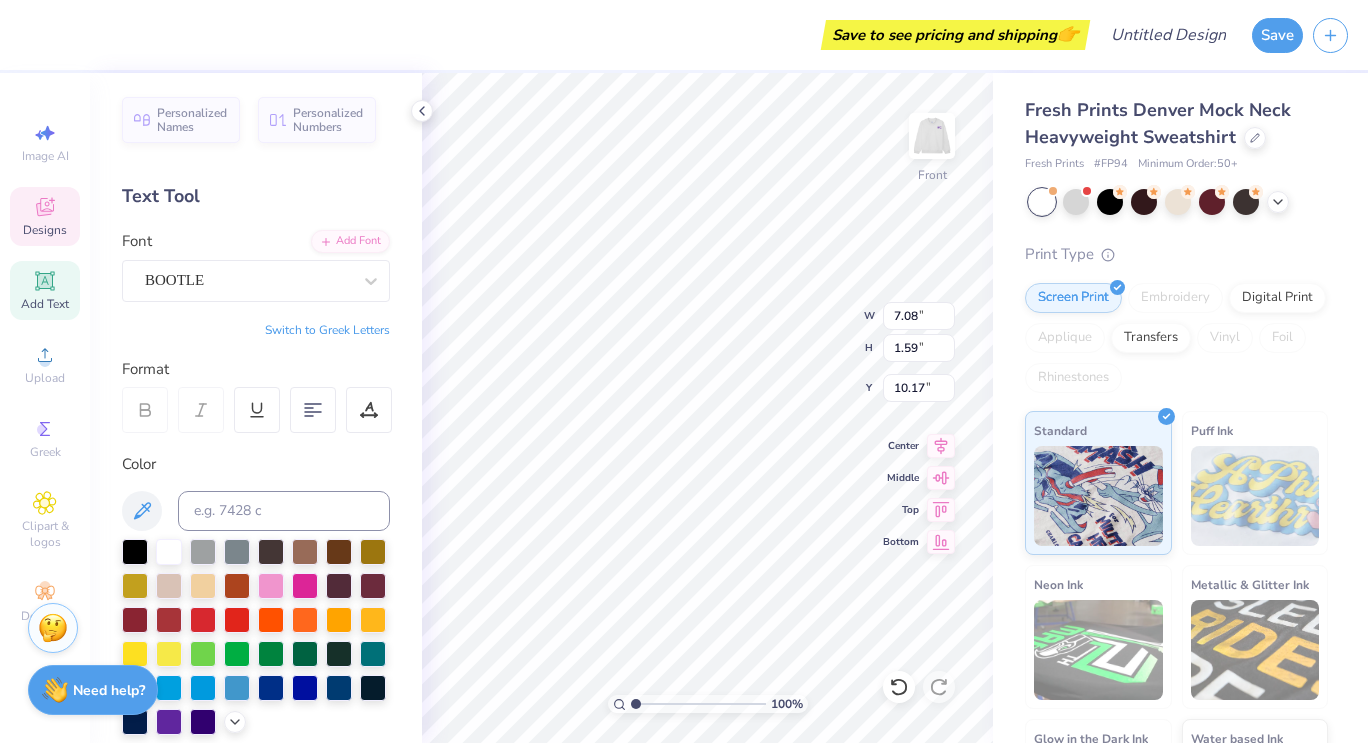 scroll, scrollTop: 16, scrollLeft: 2, axis: both 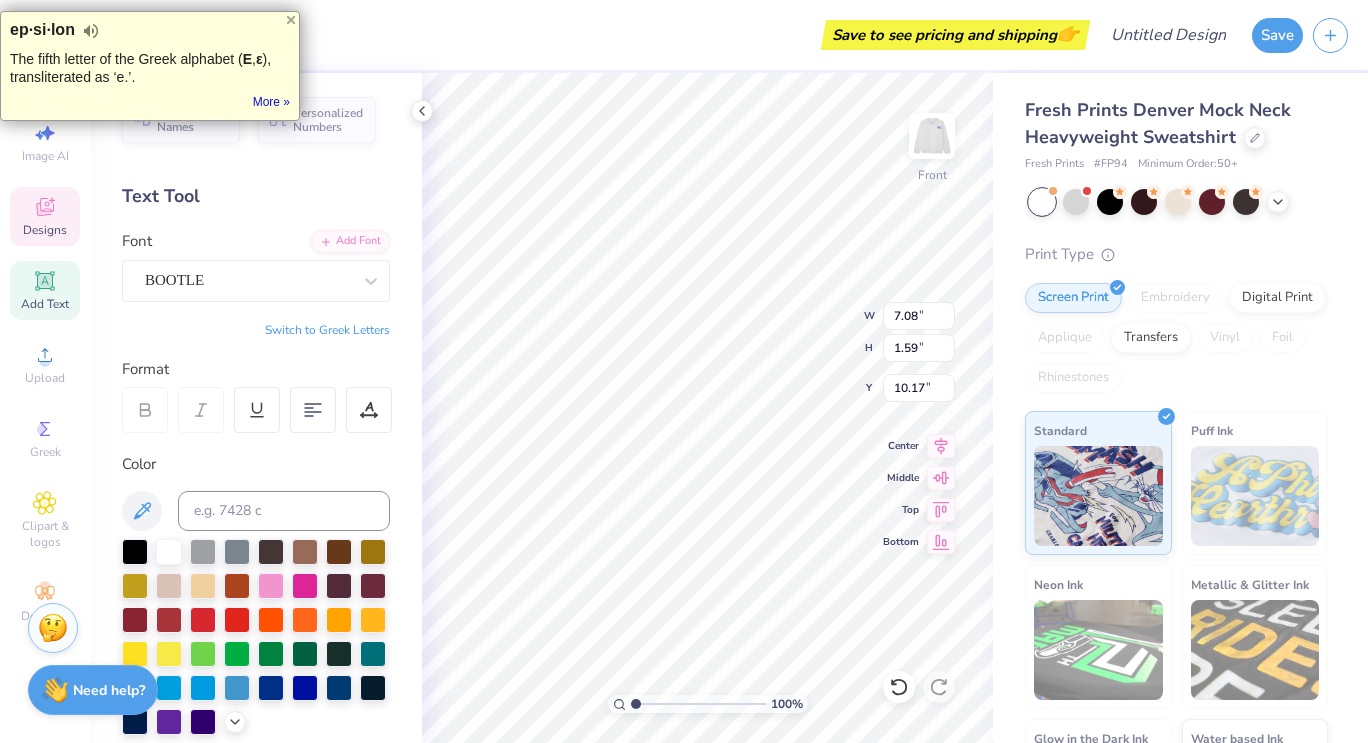 type on "Child" 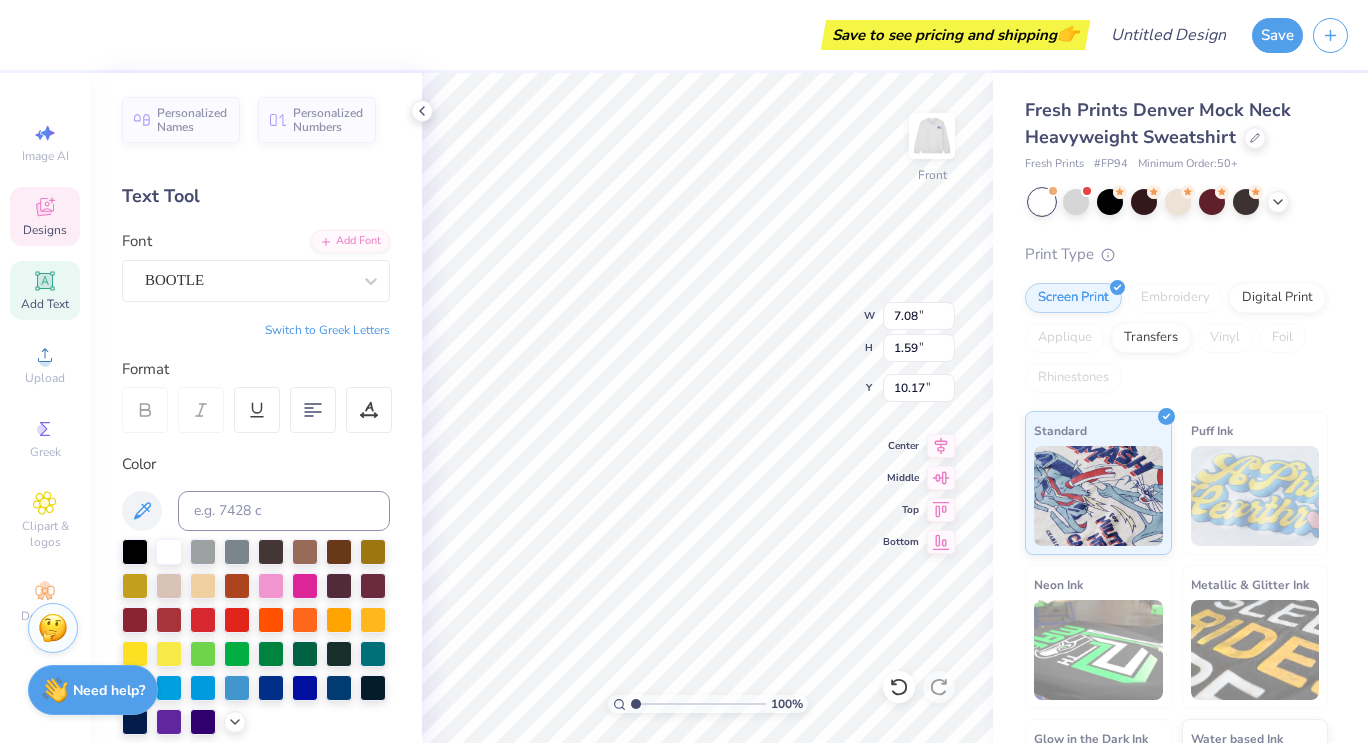 type on "2.88" 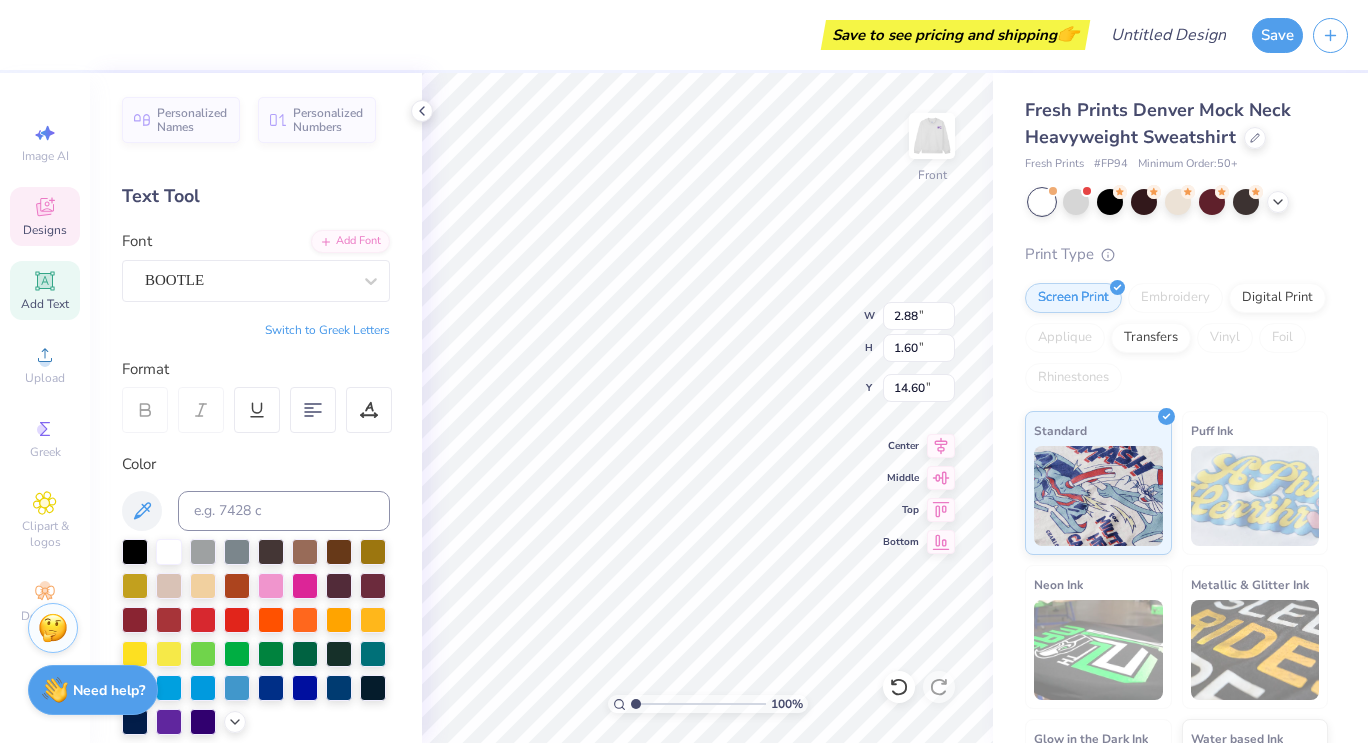 scroll, scrollTop: 16, scrollLeft: 2, axis: both 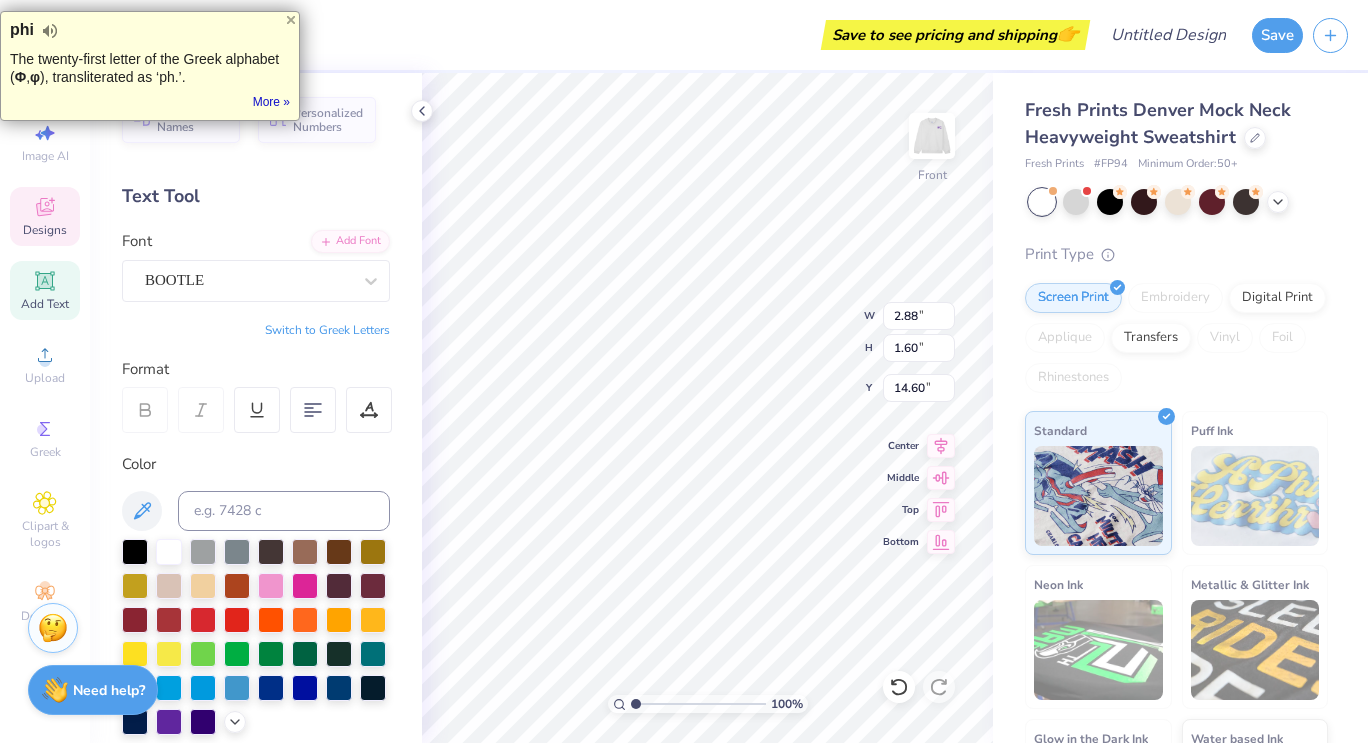 type on "2026" 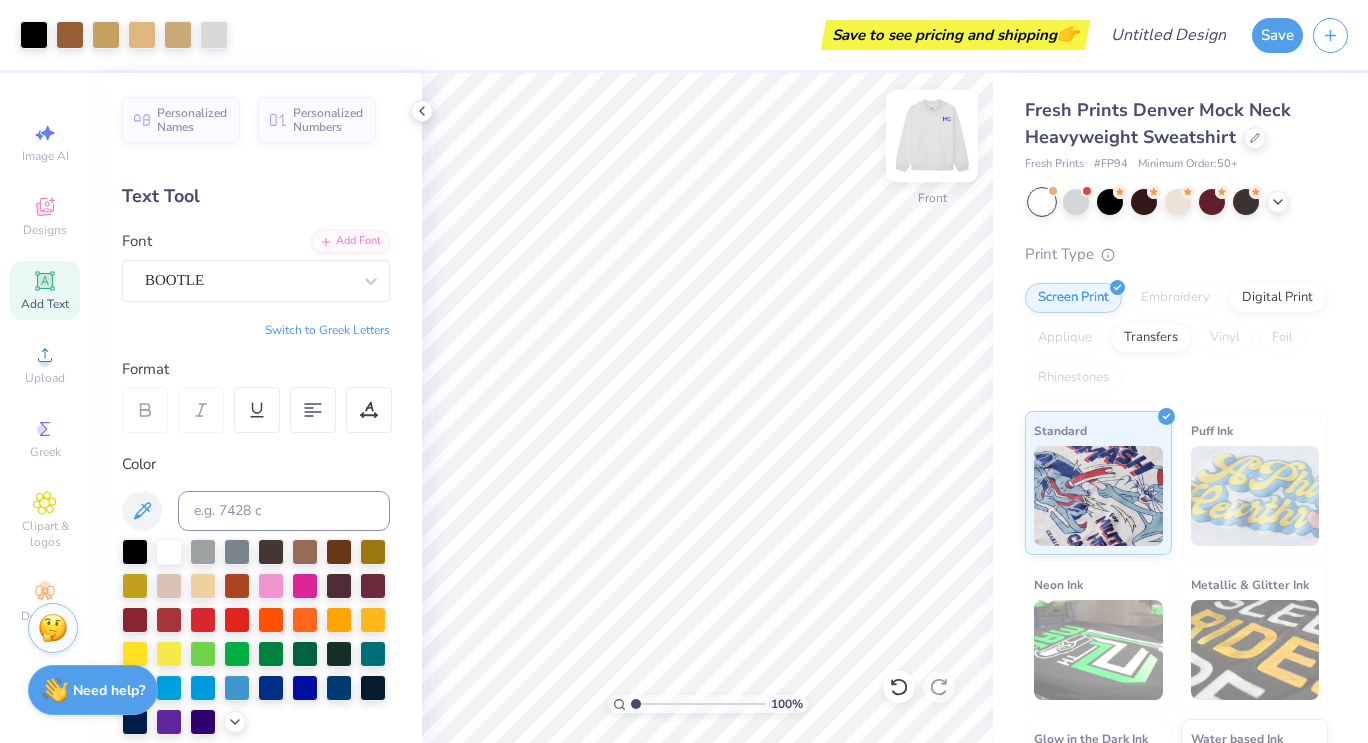 click at bounding box center (932, 136) 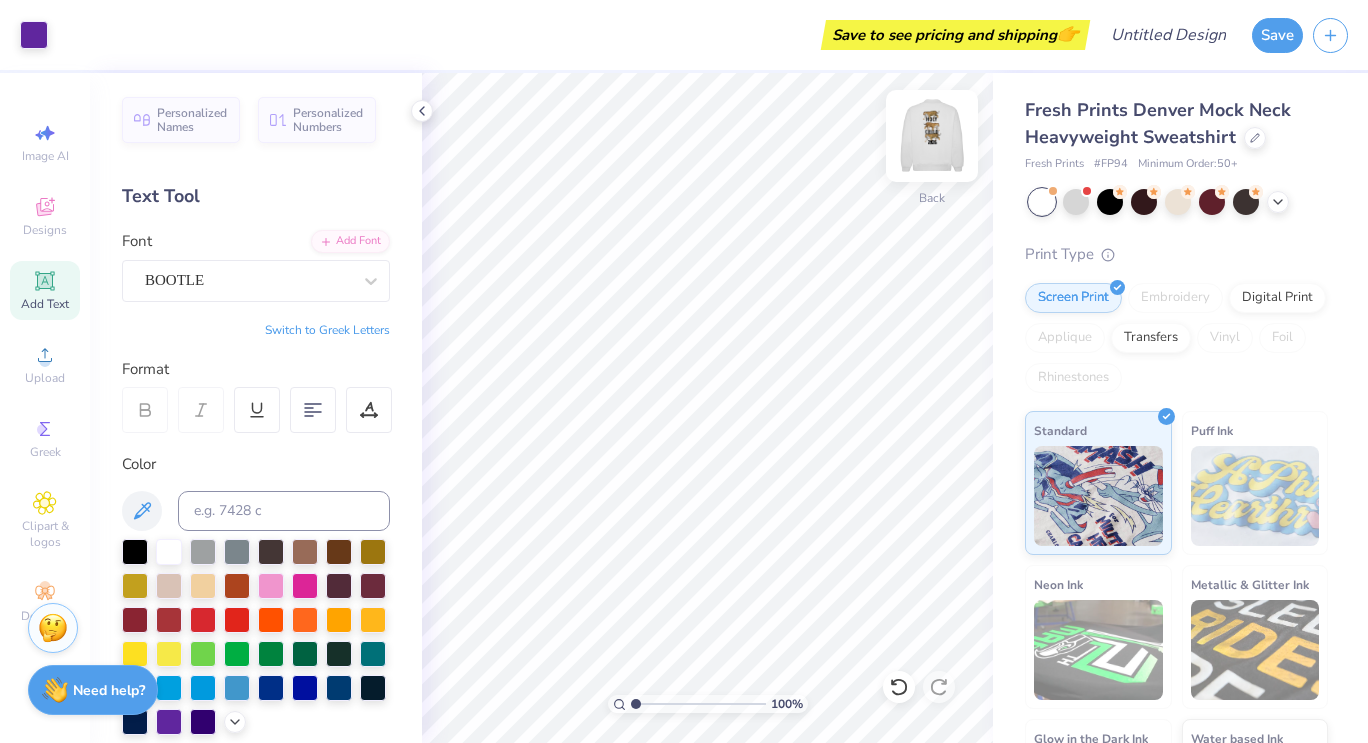 click at bounding box center [932, 136] 